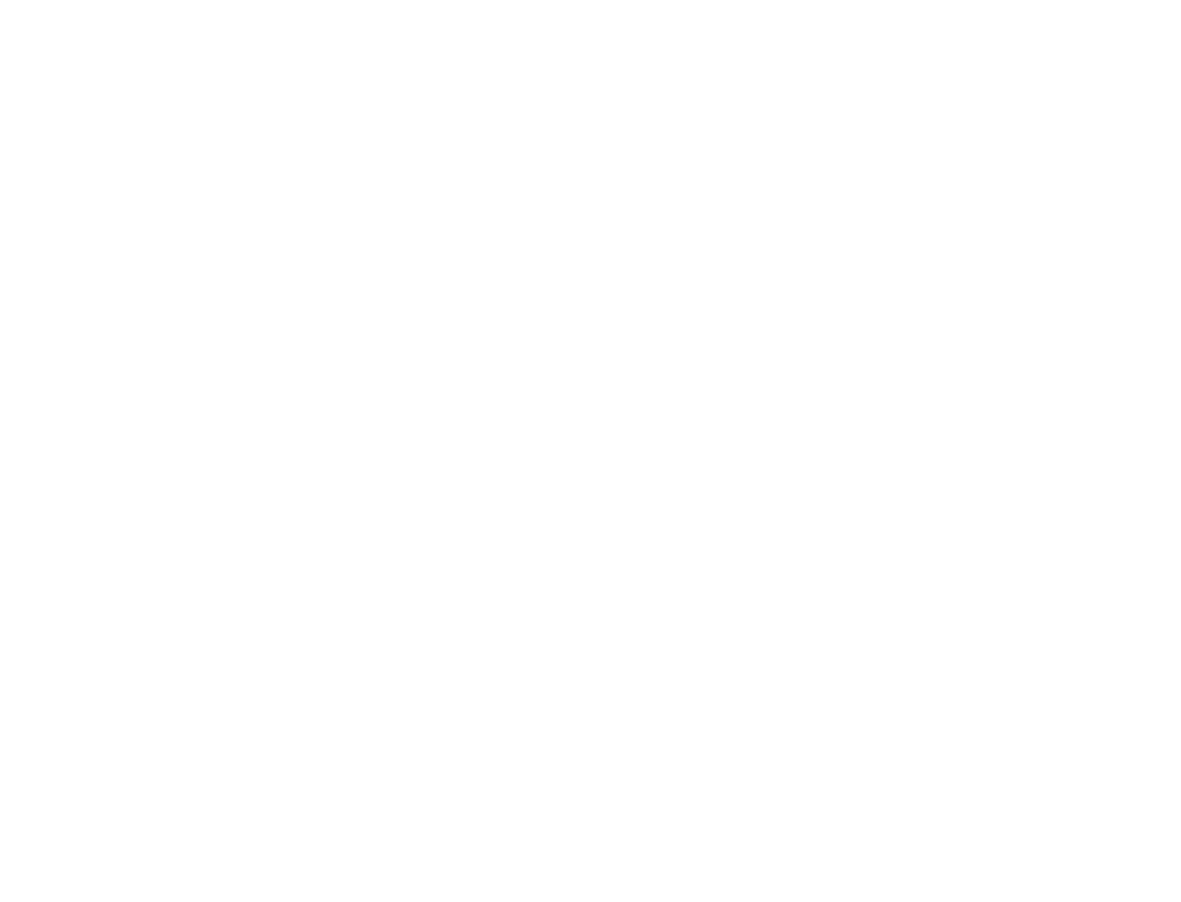 scroll, scrollTop: 0, scrollLeft: 0, axis: both 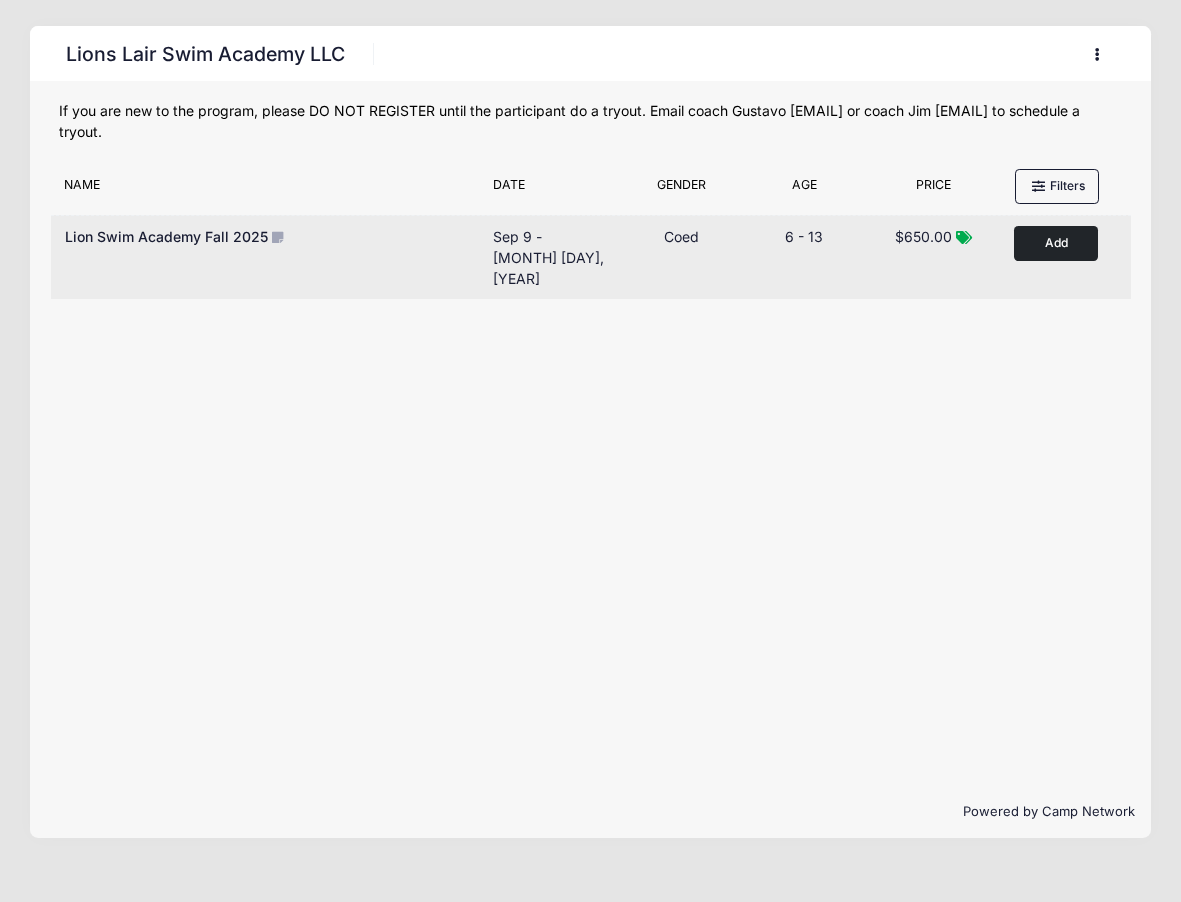 click on "Add  to Cart" at bounding box center (1056, 243) 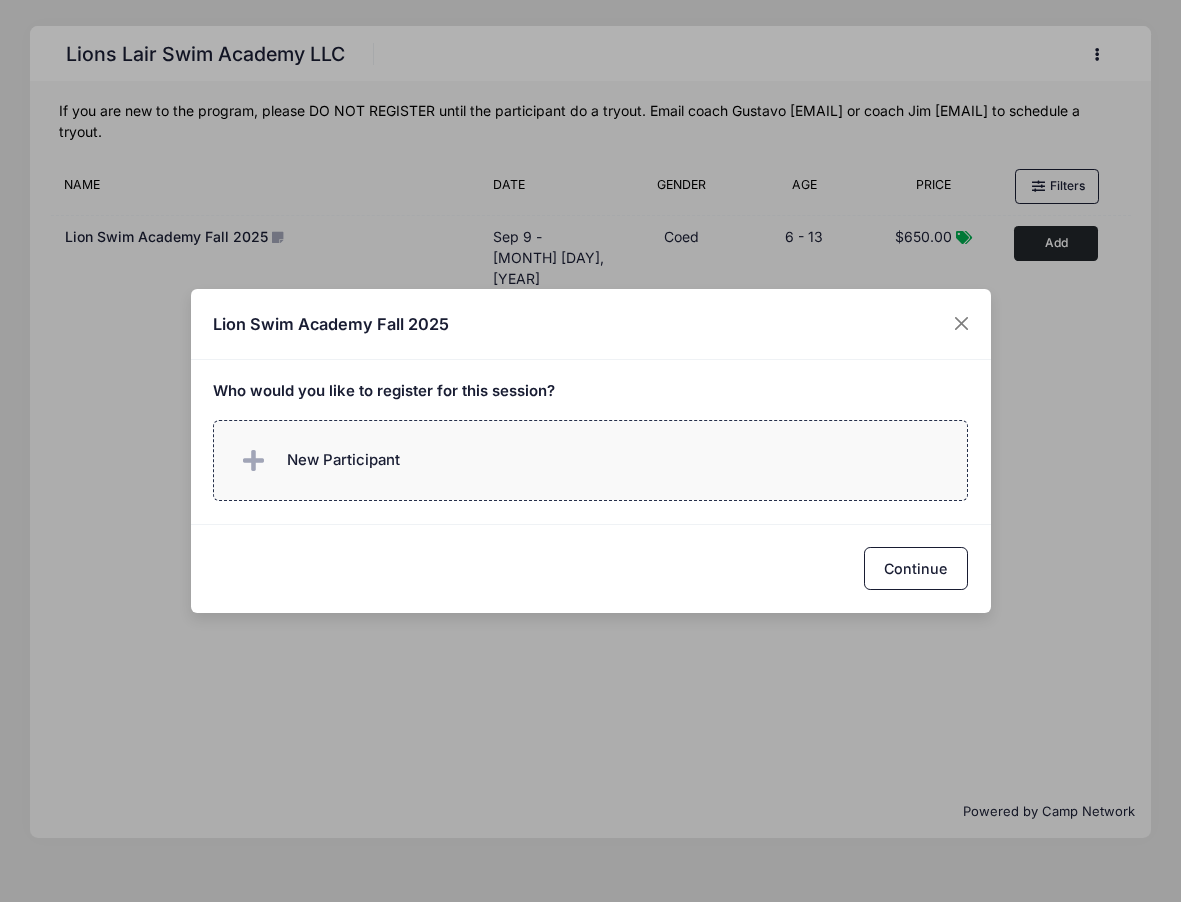 click on "New Participant" at bounding box center [590, 460] 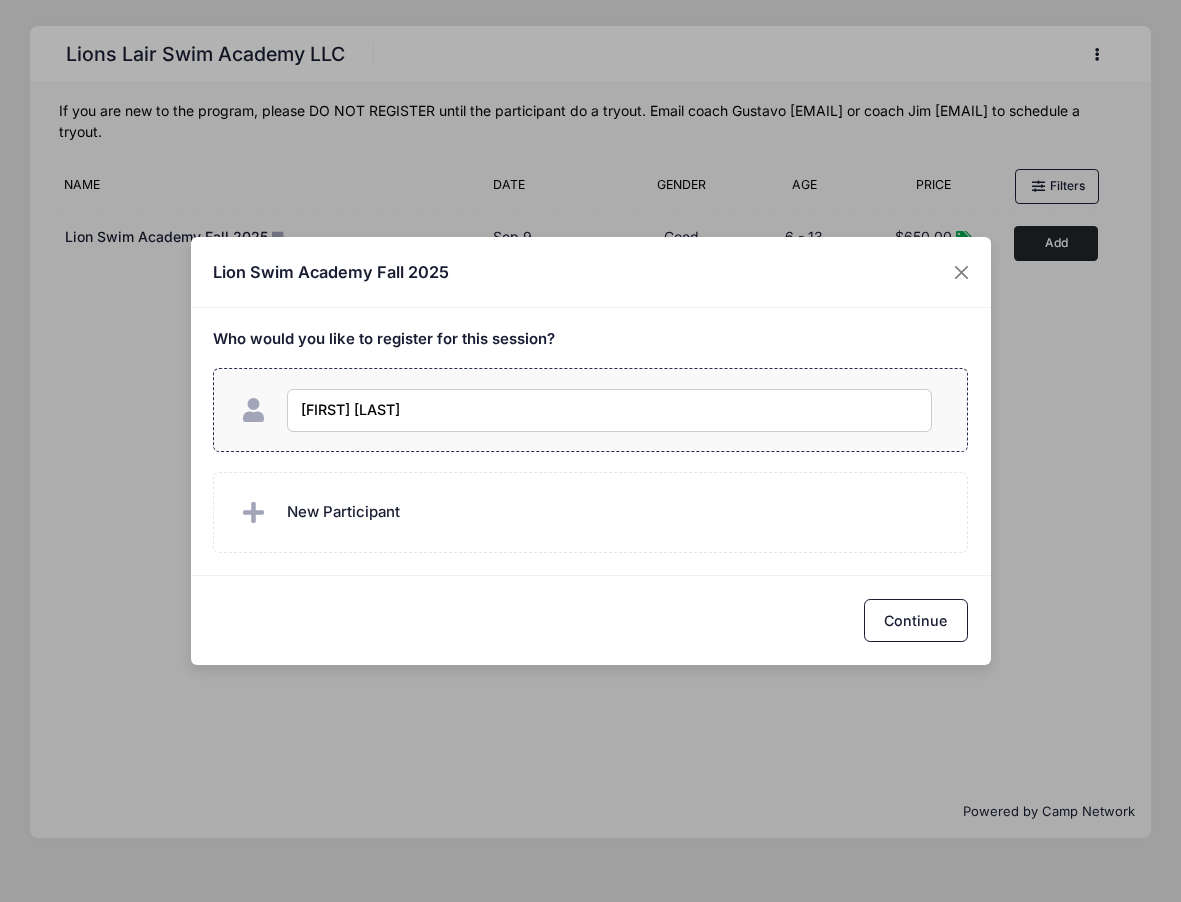 type on "Olivia McBride" 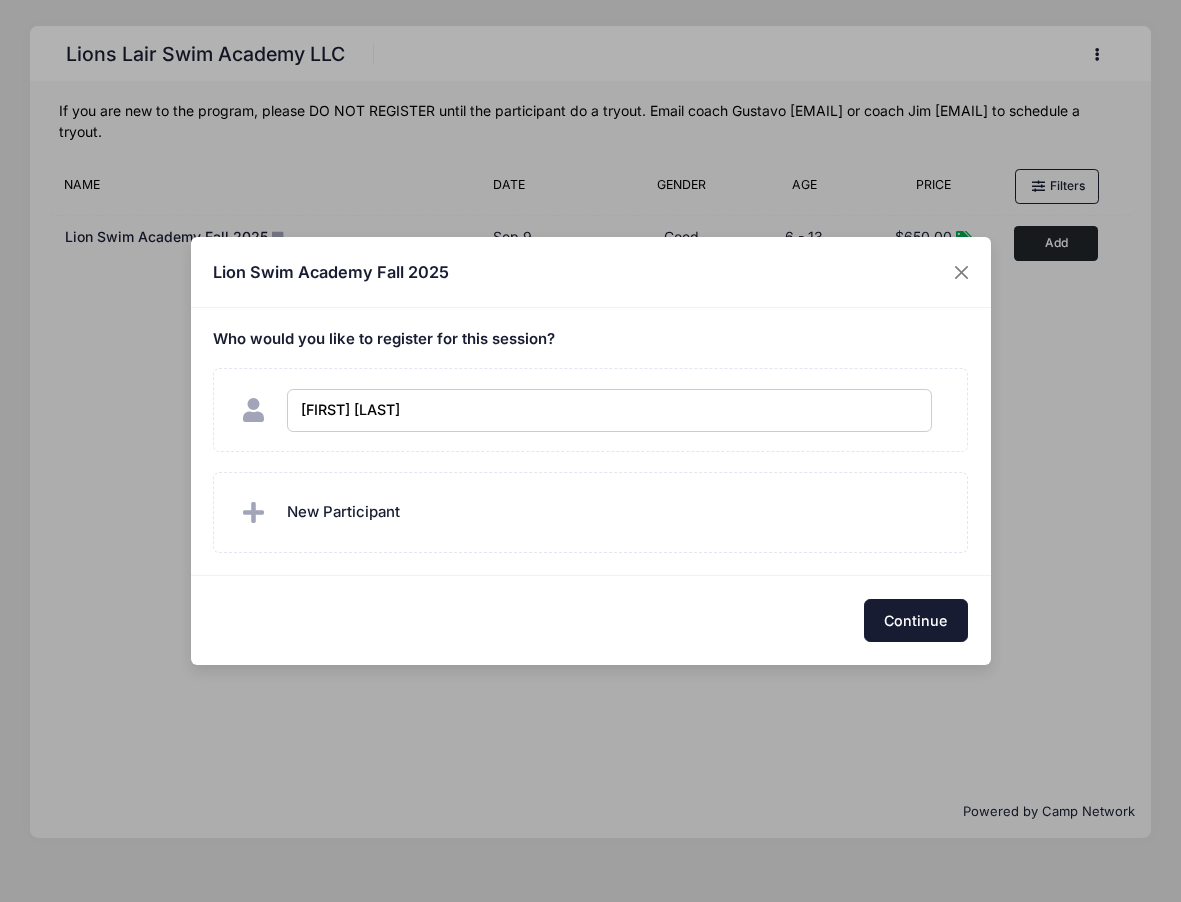 checkbox on "true" 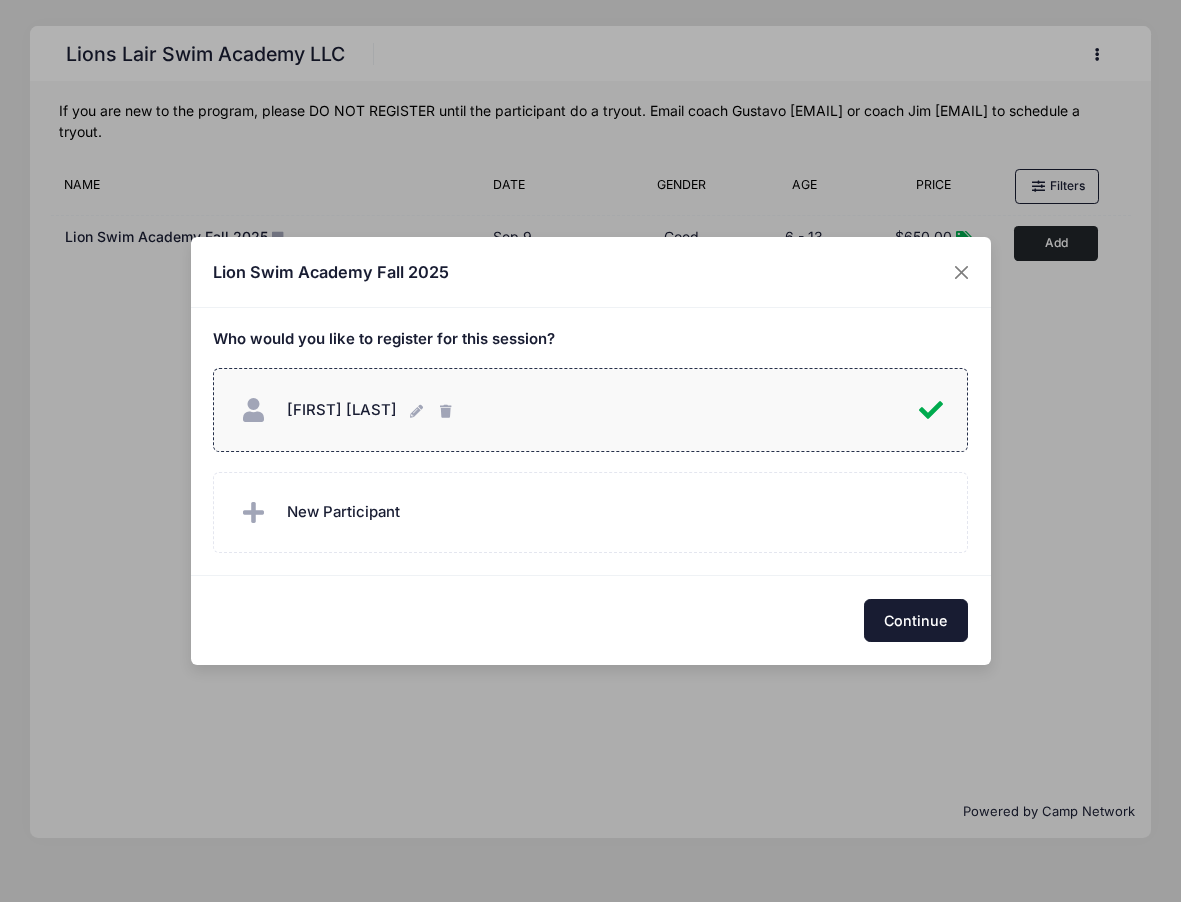 click on "Continue" at bounding box center (916, 620) 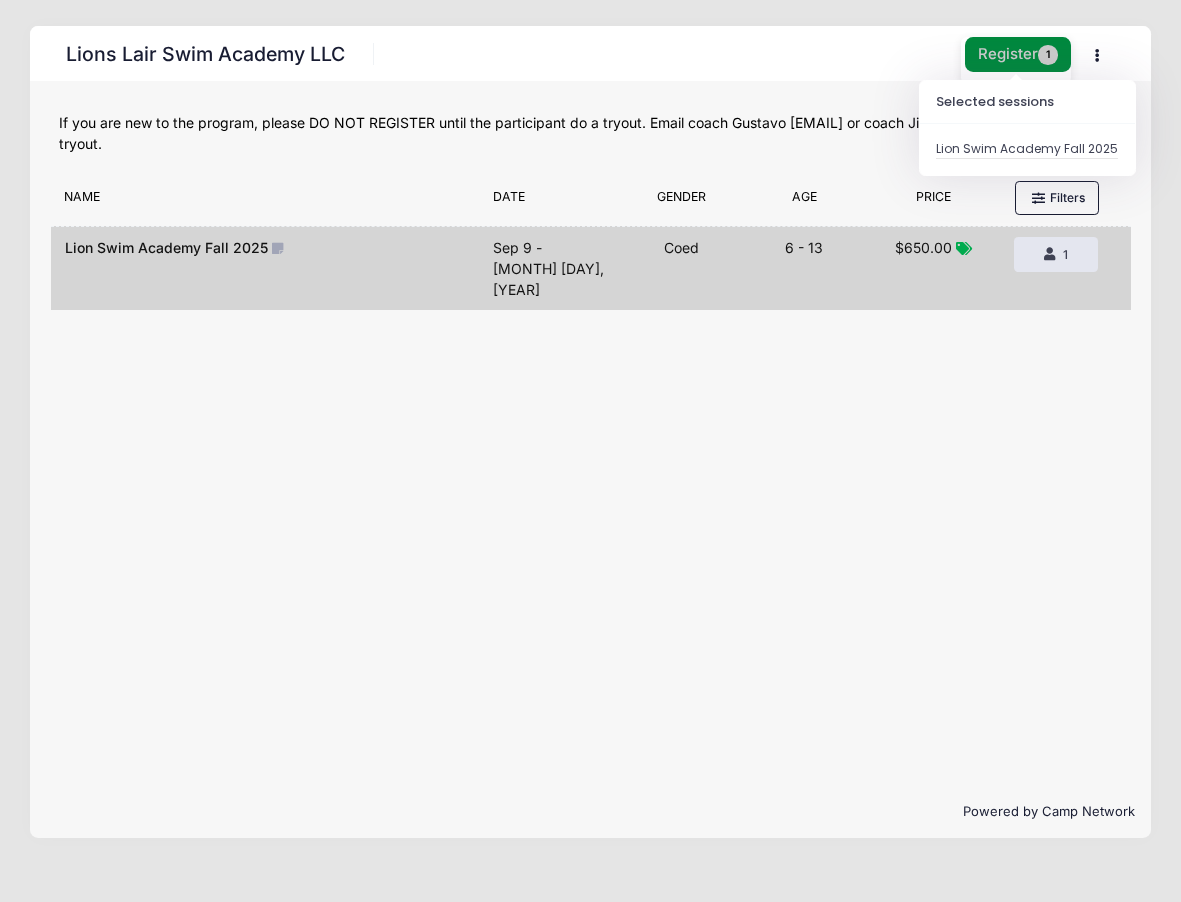 click on "Register  1" at bounding box center [1018, 54] 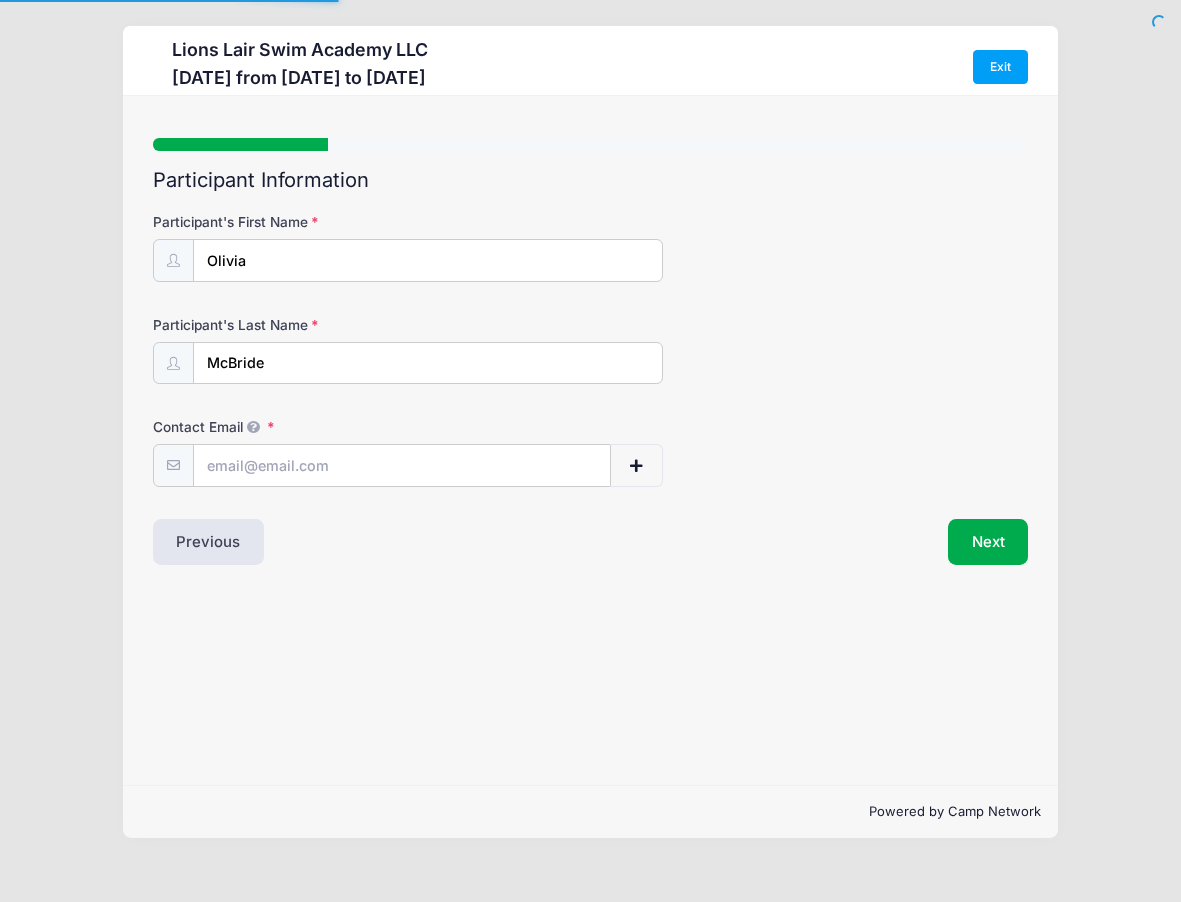 scroll, scrollTop: 0, scrollLeft: 0, axis: both 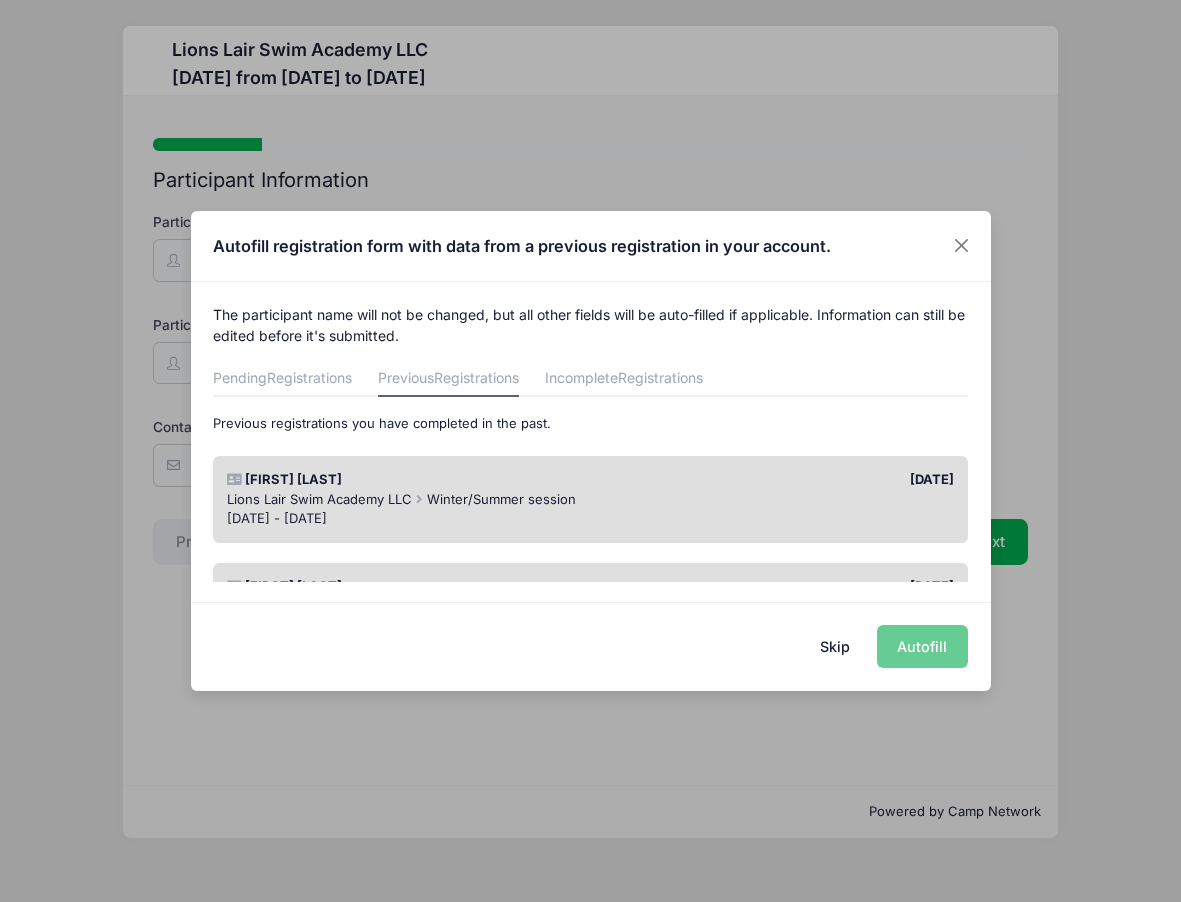 click on "Skip
Autofill" at bounding box center (591, 646) 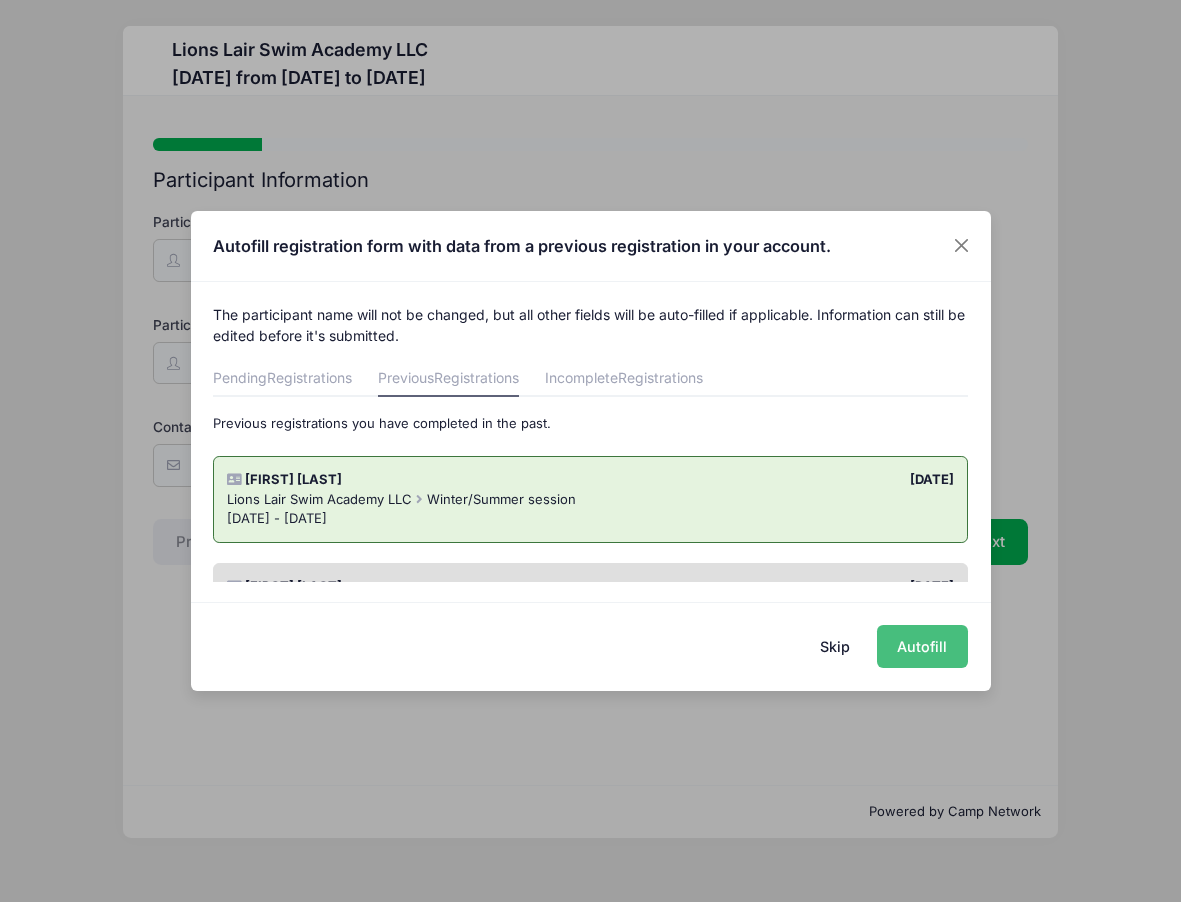 click on "Autofill" at bounding box center (922, 646) 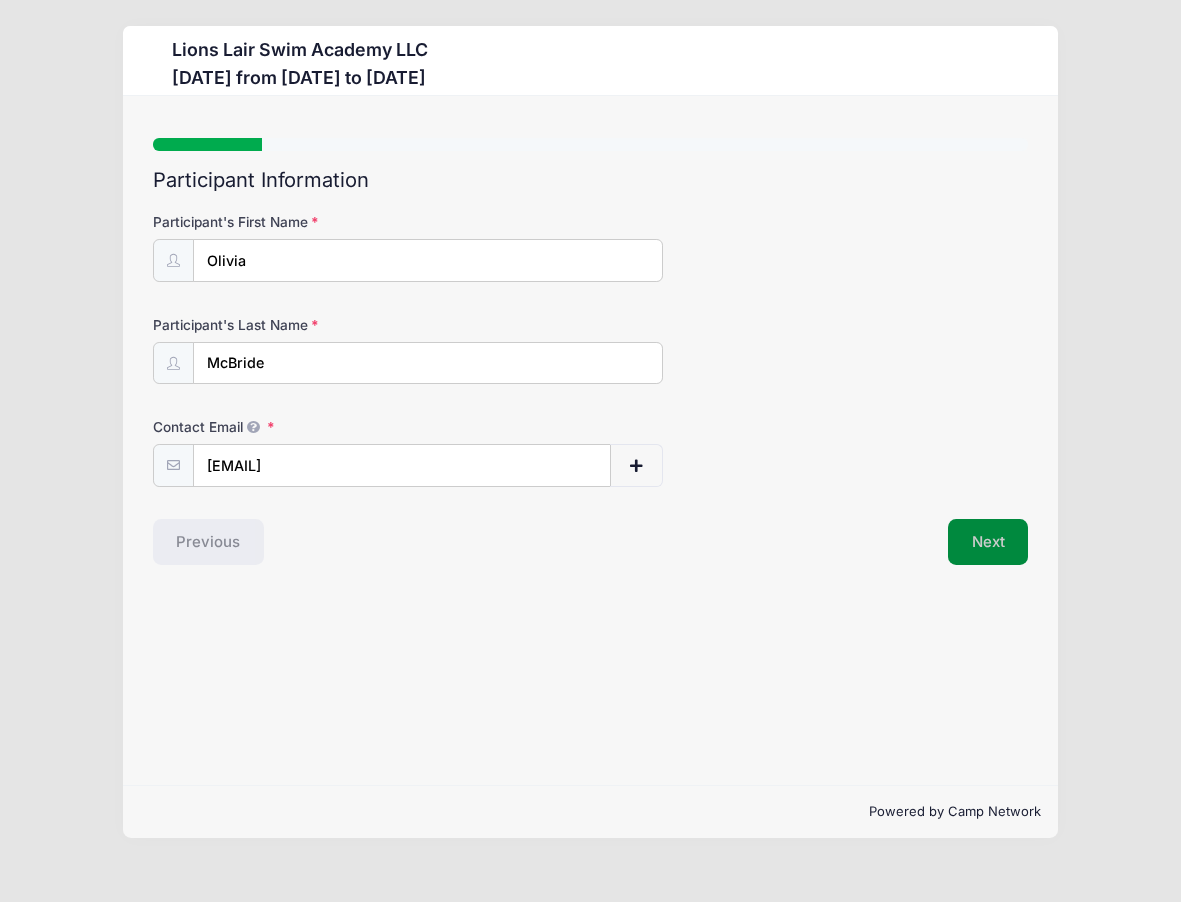 click on "Next" at bounding box center [988, 542] 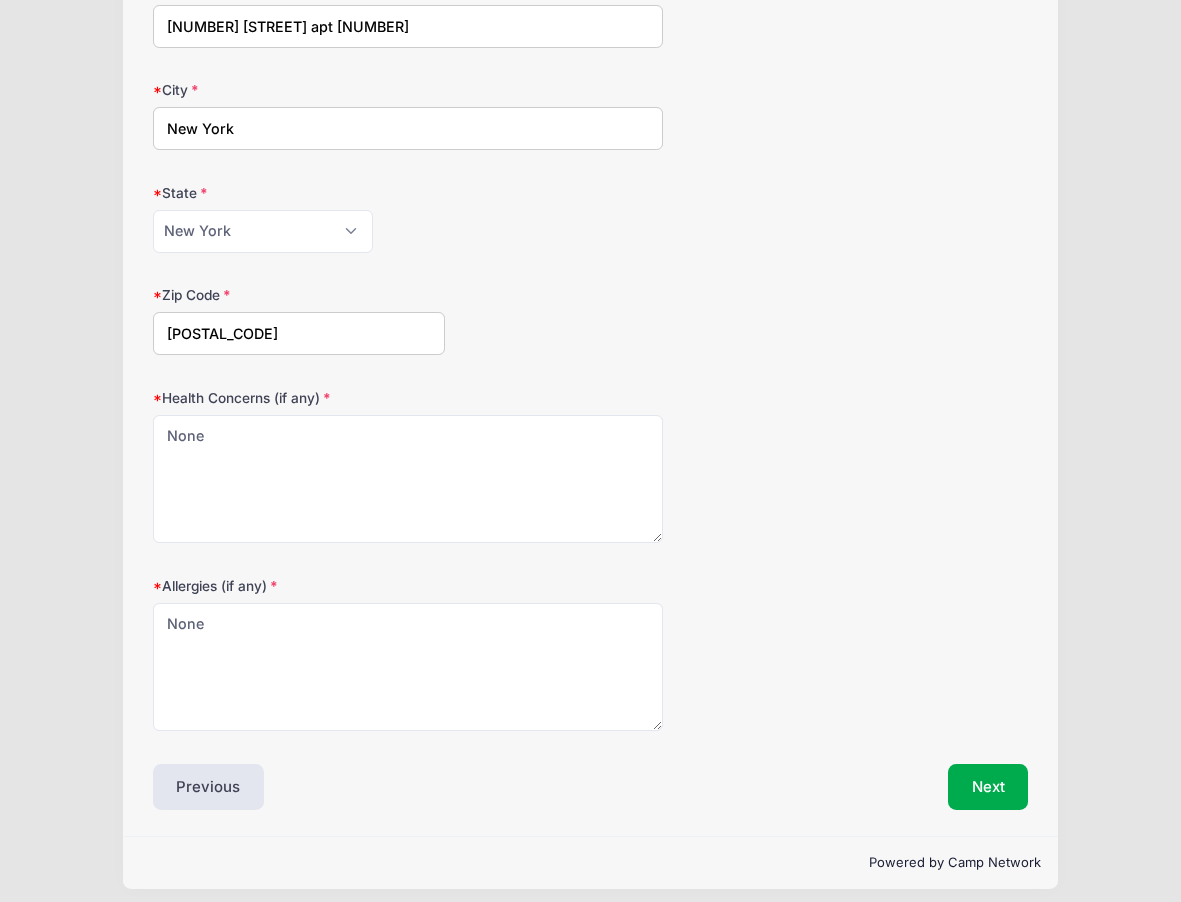 scroll, scrollTop: 656, scrollLeft: 0, axis: vertical 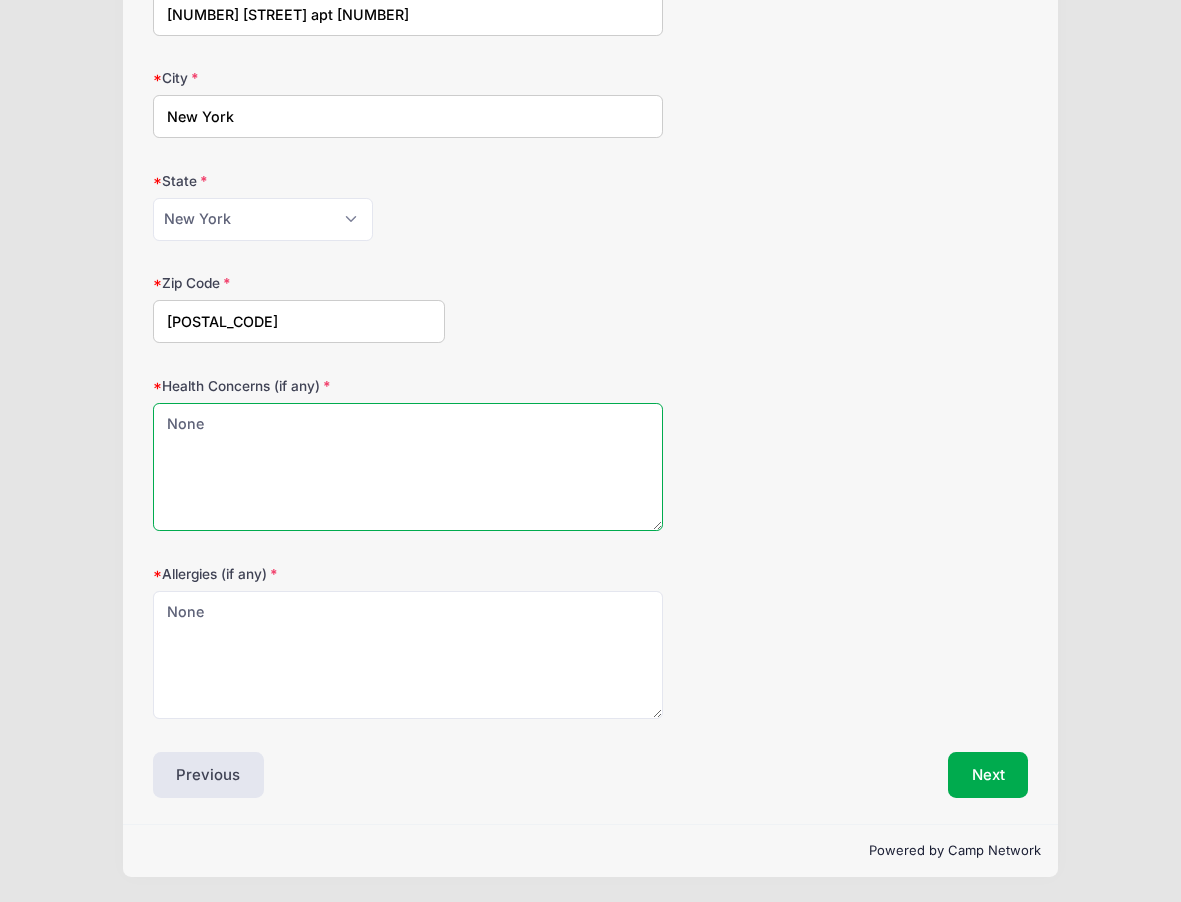 click on "None" at bounding box center (408, 467) 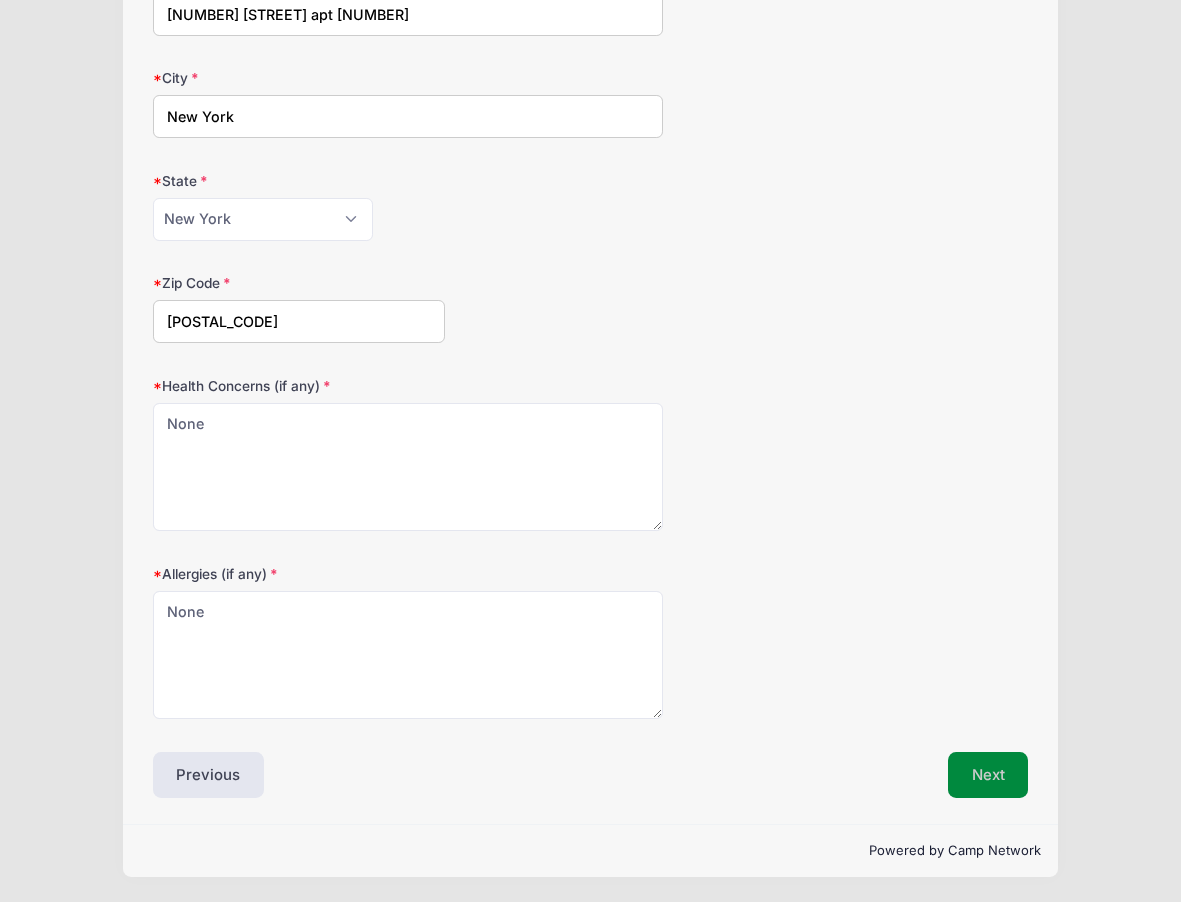 click on "Next" at bounding box center [988, 775] 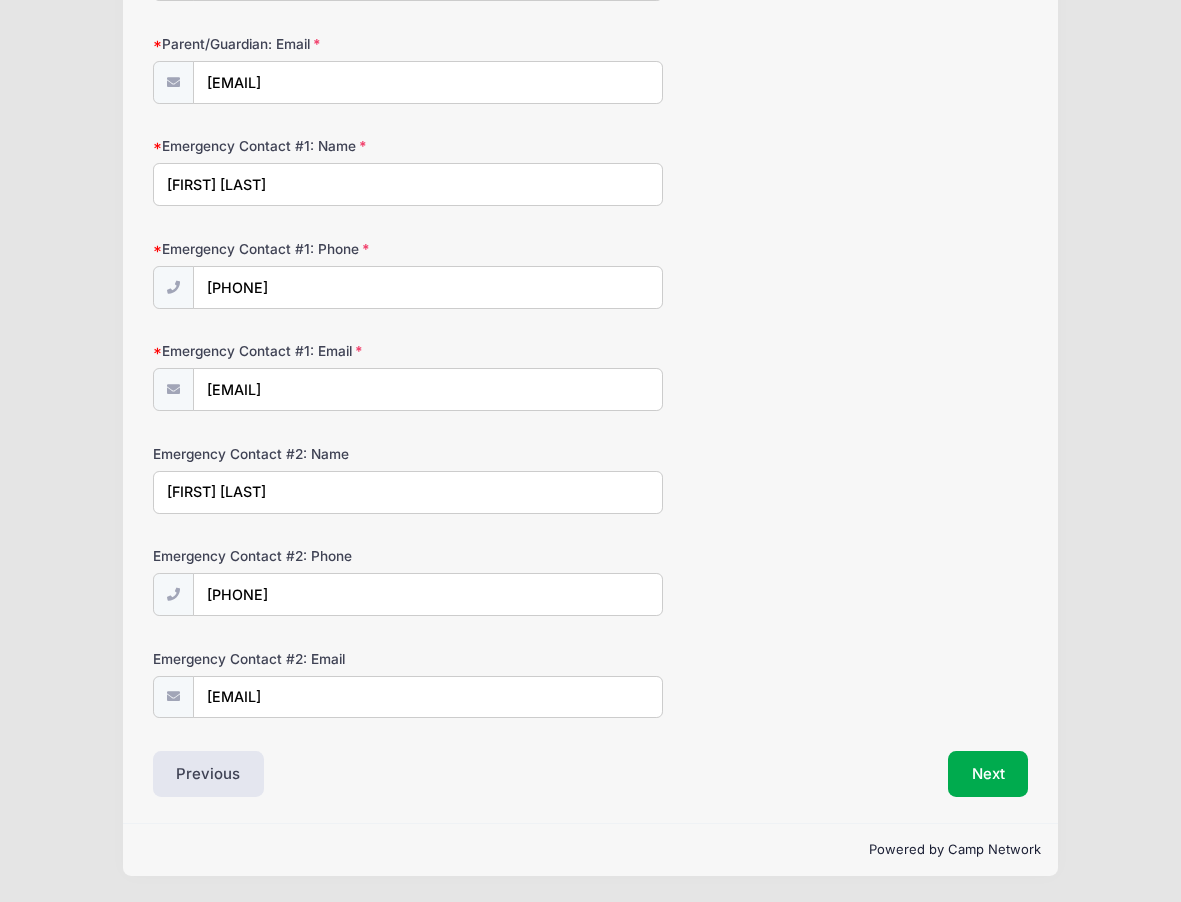 scroll, scrollTop: 257, scrollLeft: 0, axis: vertical 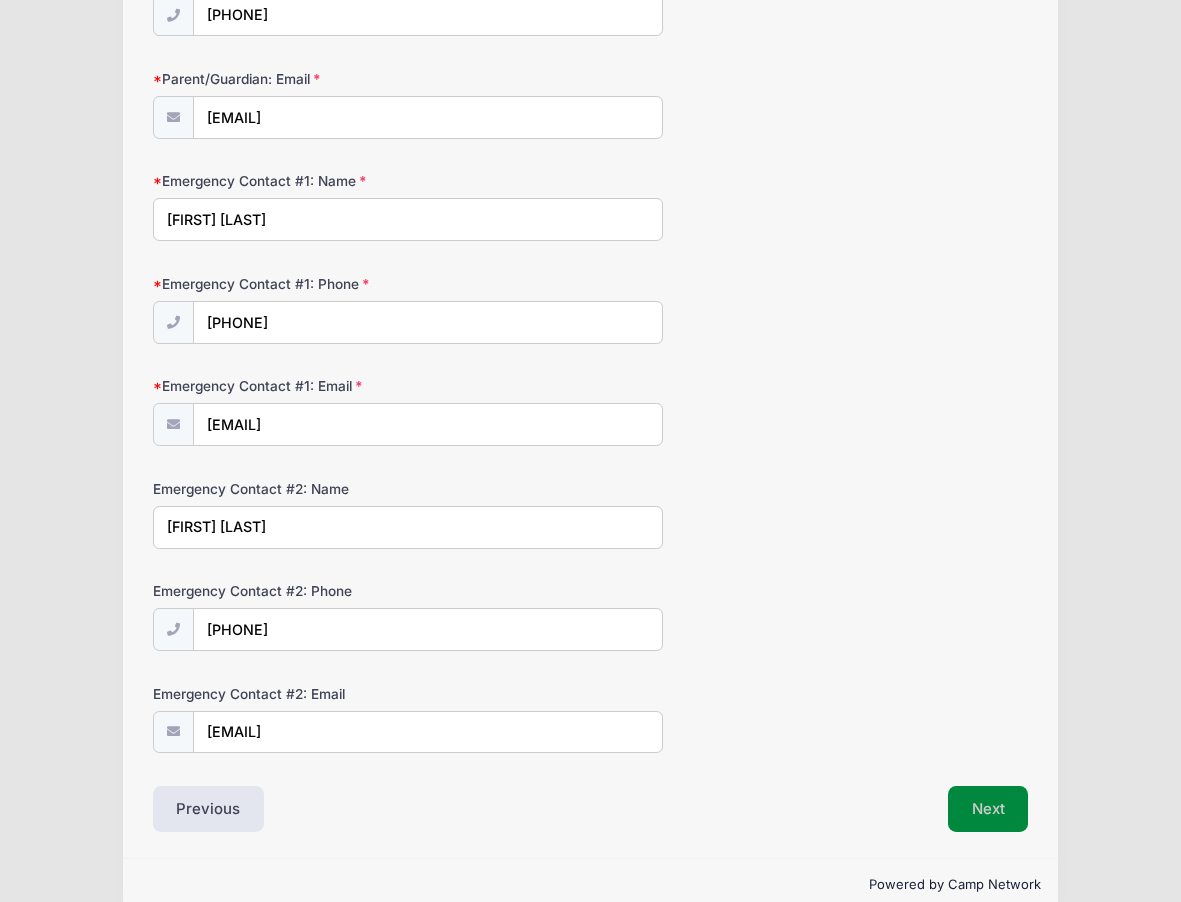 click on "Next" at bounding box center [988, 809] 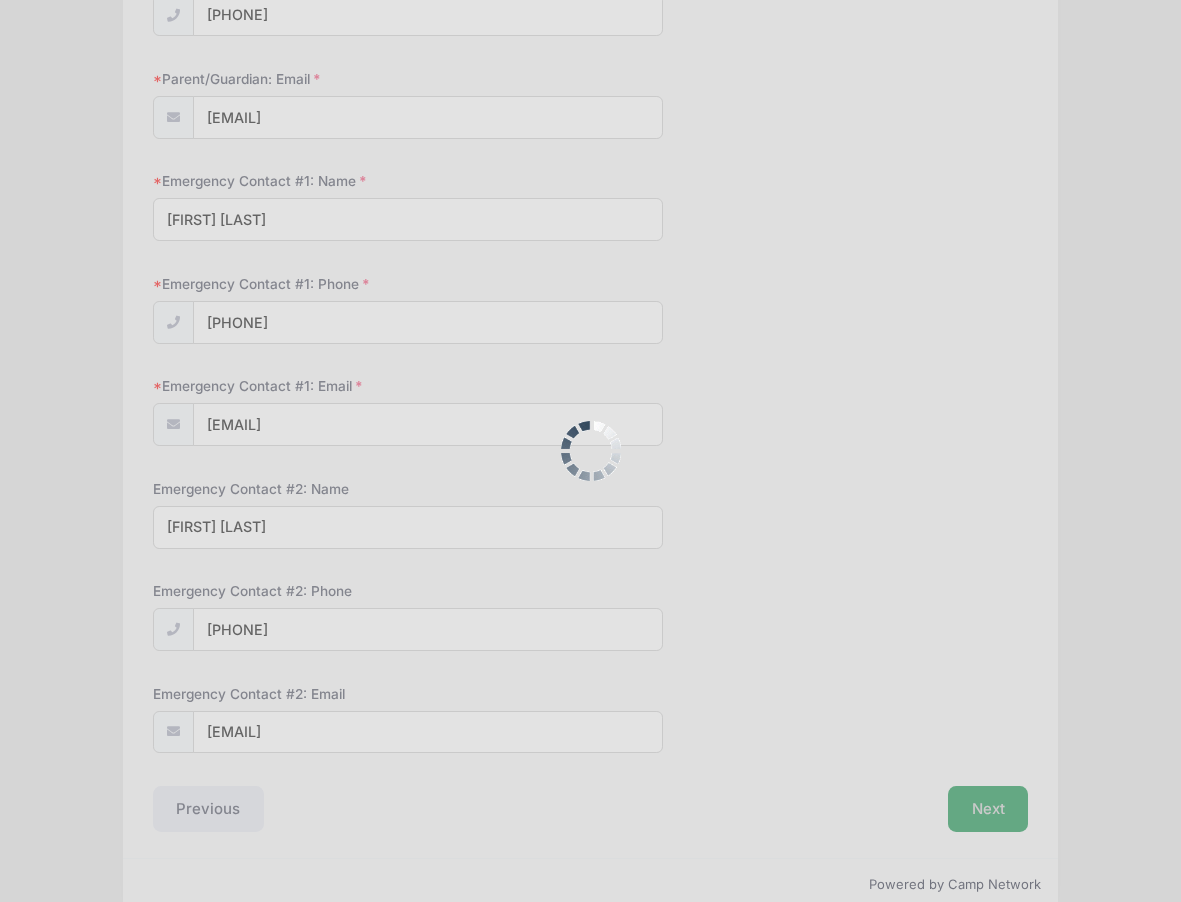 scroll, scrollTop: 0, scrollLeft: 0, axis: both 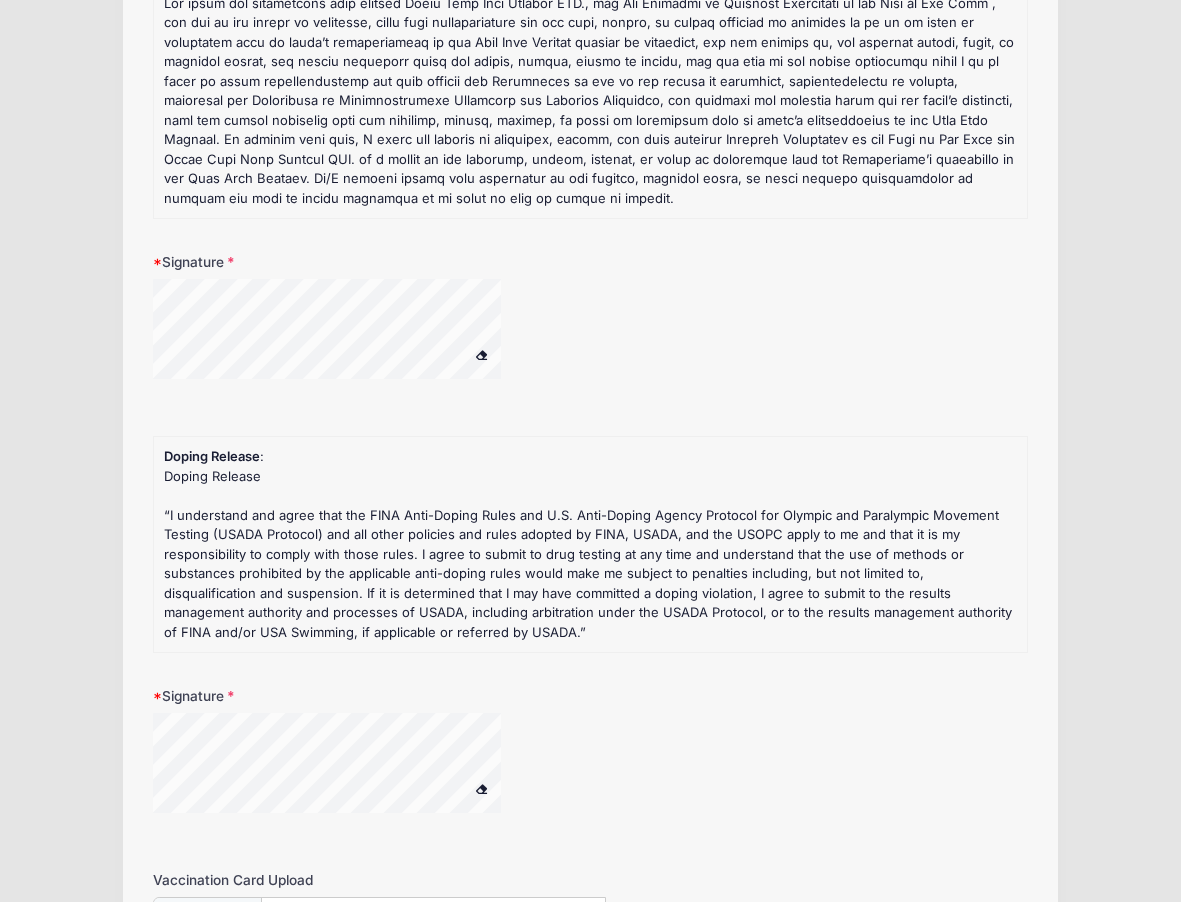 click at bounding box center [353, 332] 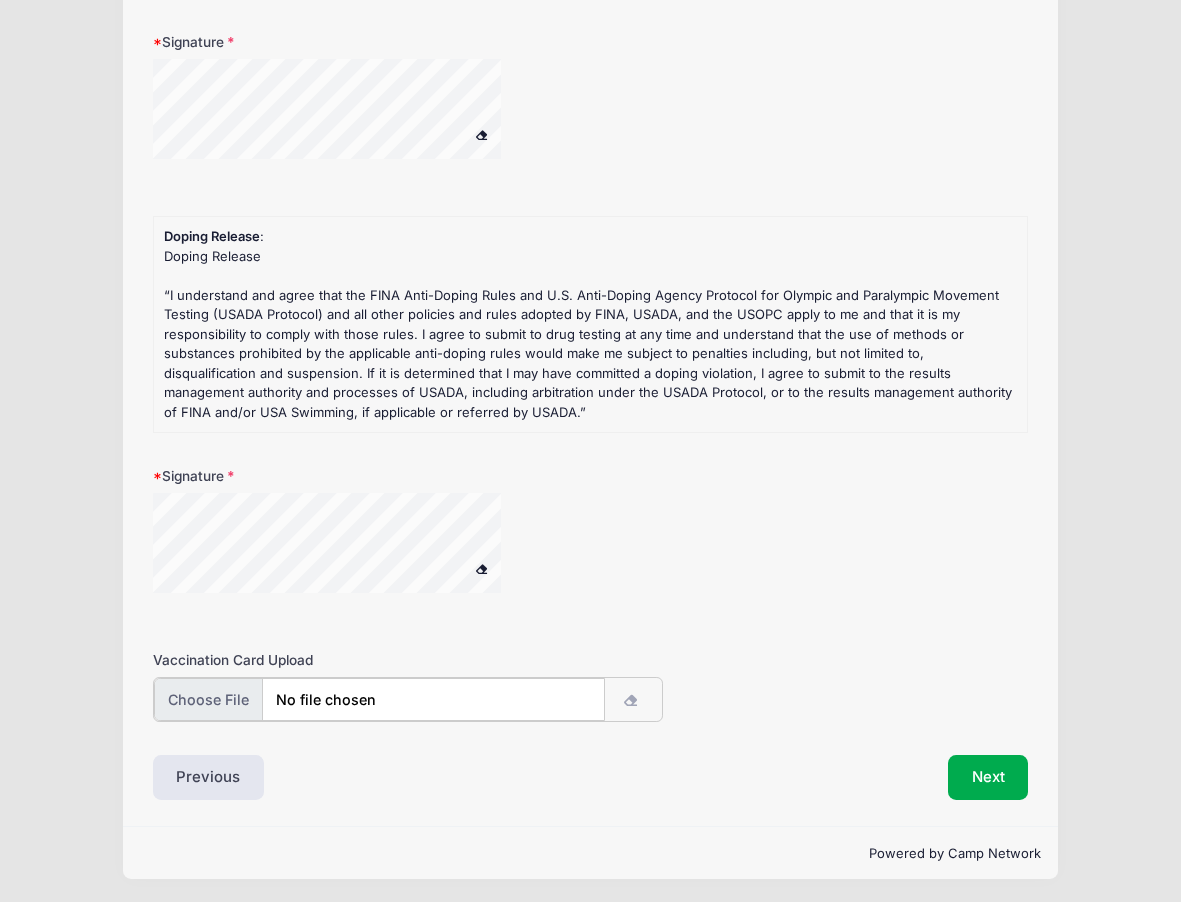 click at bounding box center (379, 699) 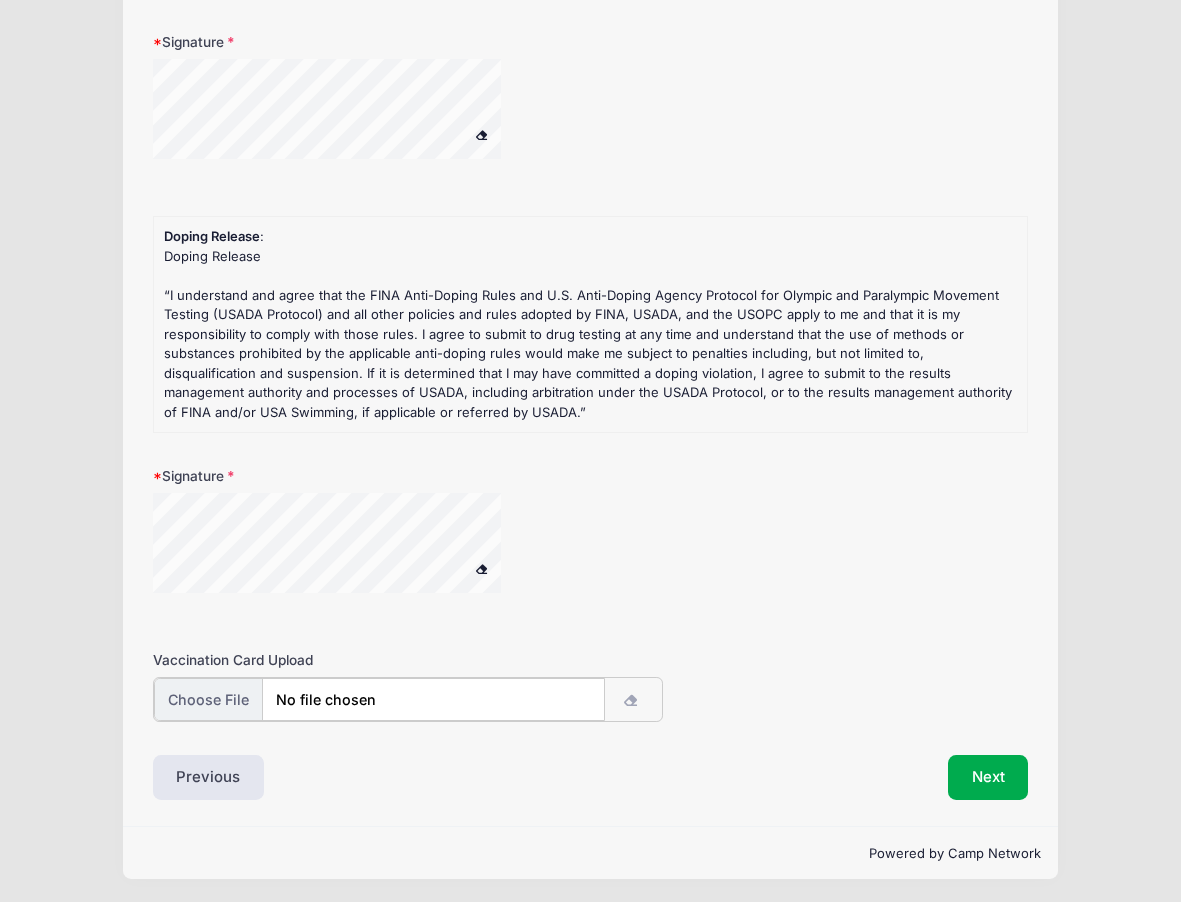 type on "C:\fakepath\IMG_7931.HEIC" 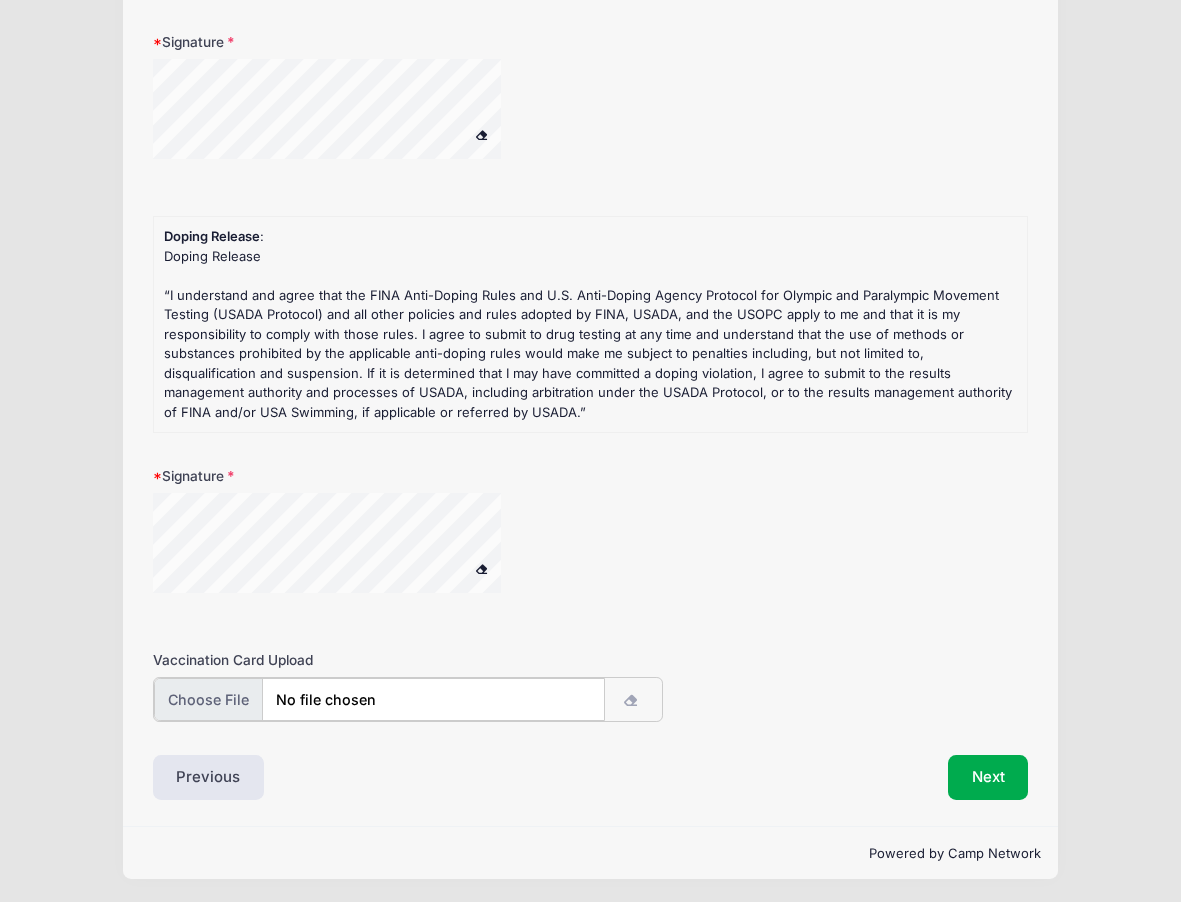 click at bounding box center [379, 699] 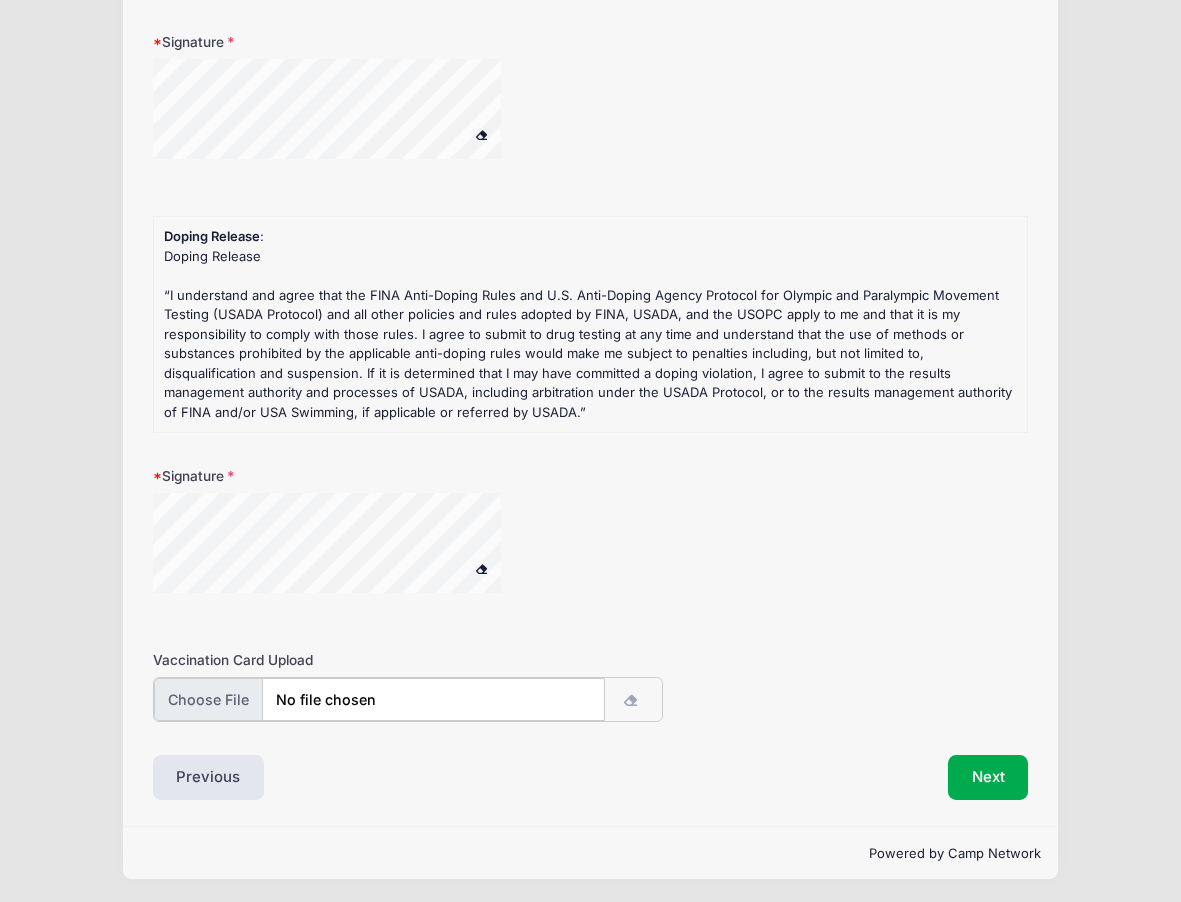 type 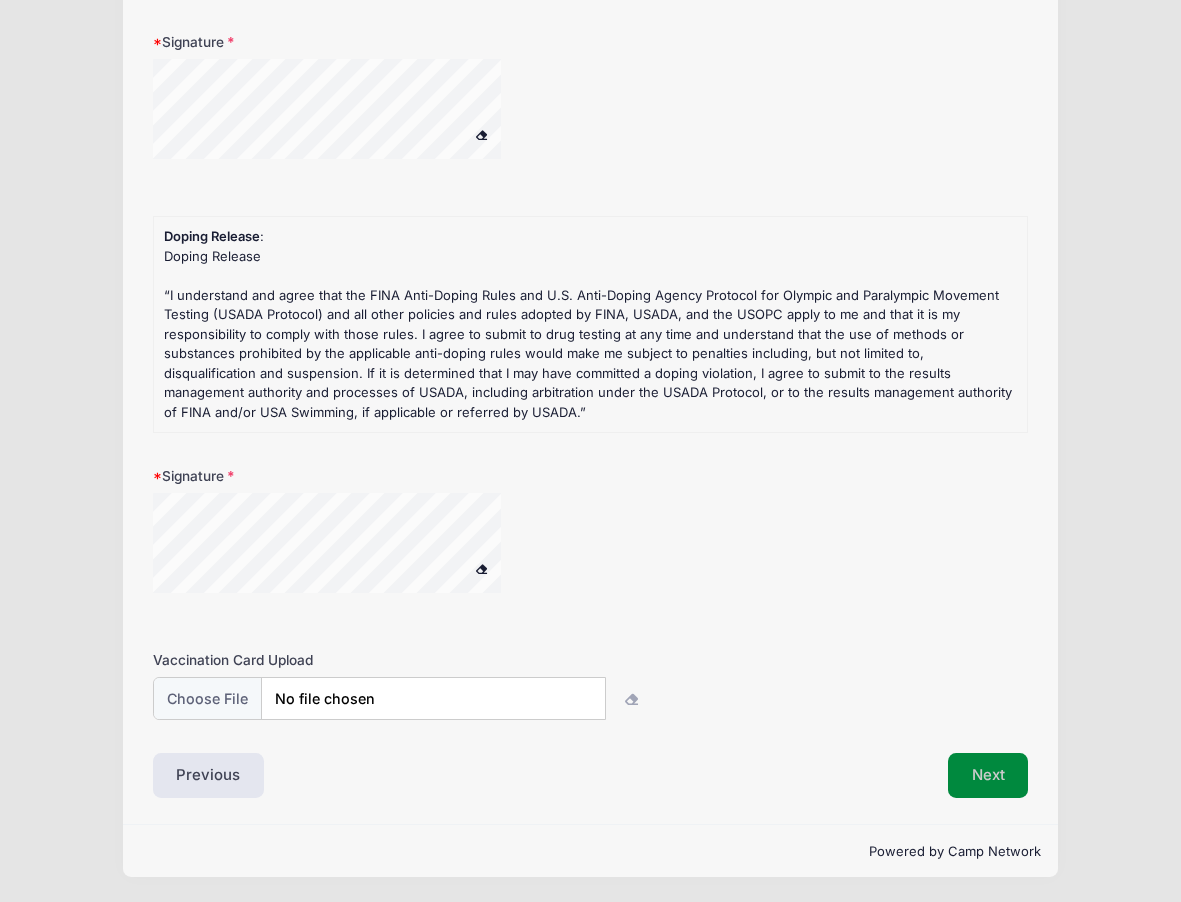 click on "Next" at bounding box center (988, 776) 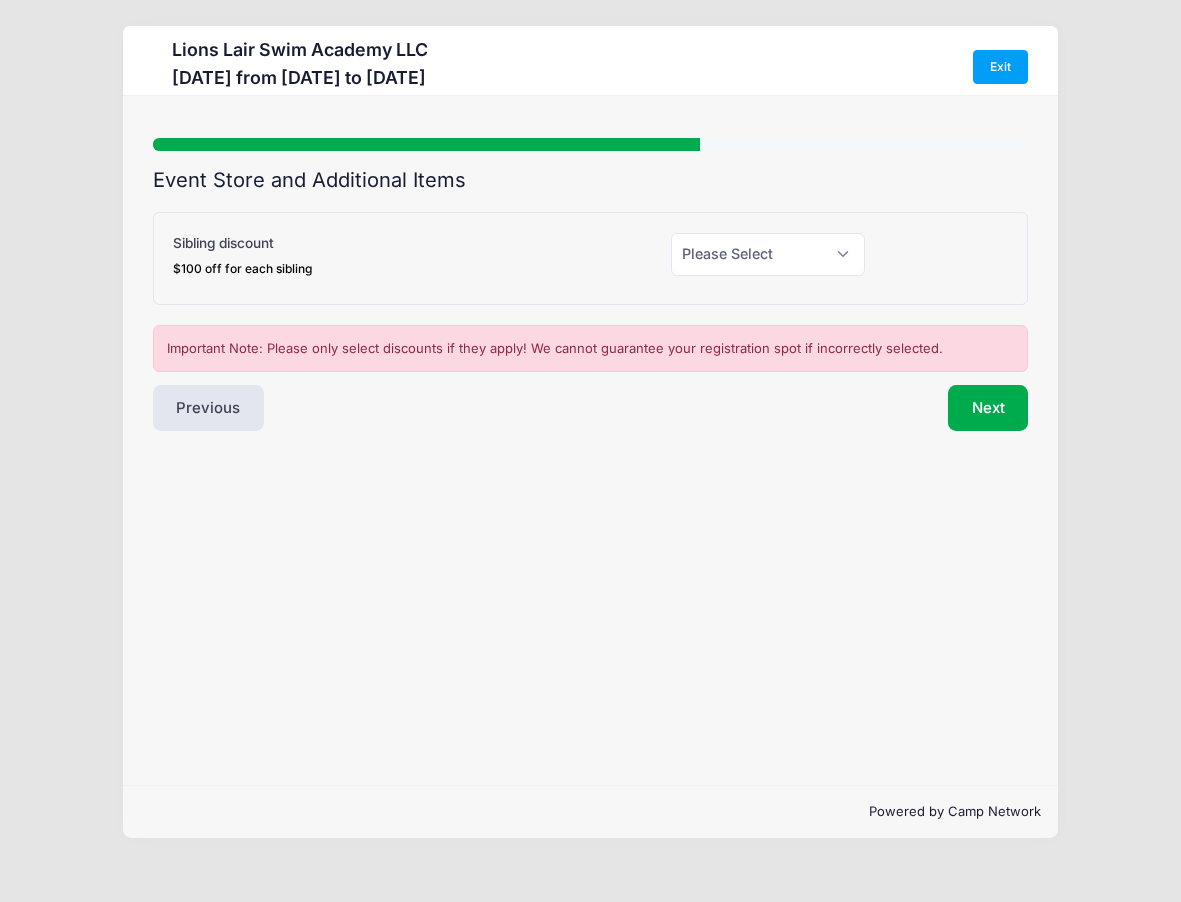 scroll, scrollTop: 0, scrollLeft: 0, axis: both 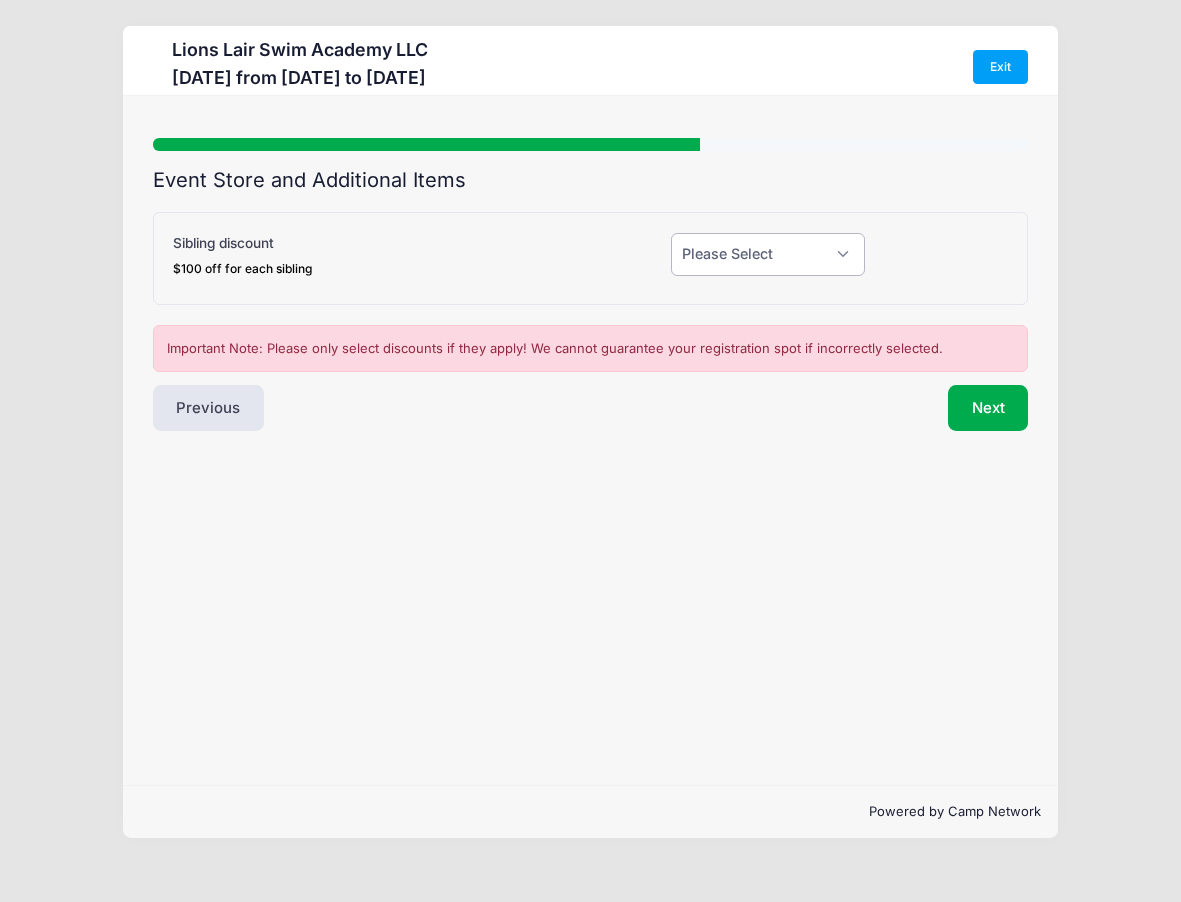 click on "Please Select Yes (-$100.00)
No" at bounding box center [768, 254] 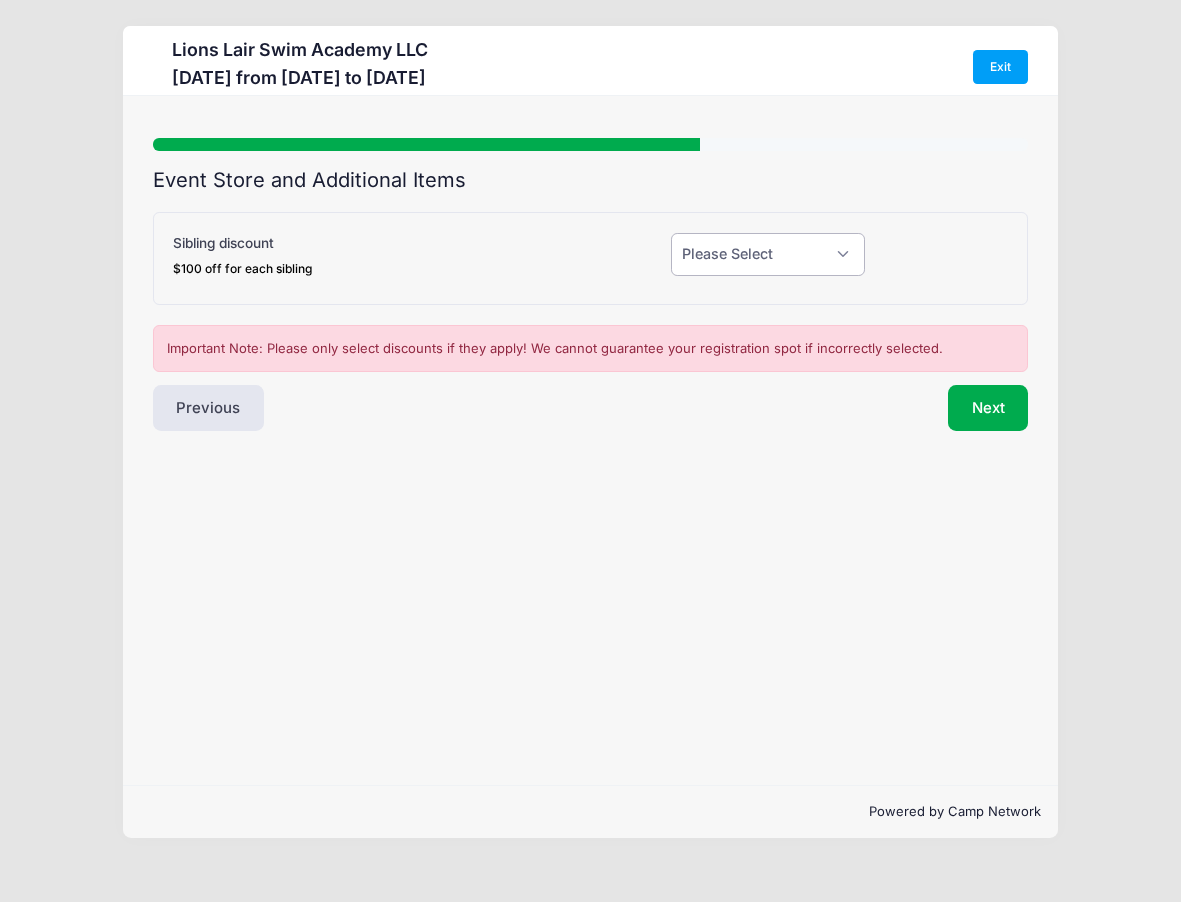 select on "0" 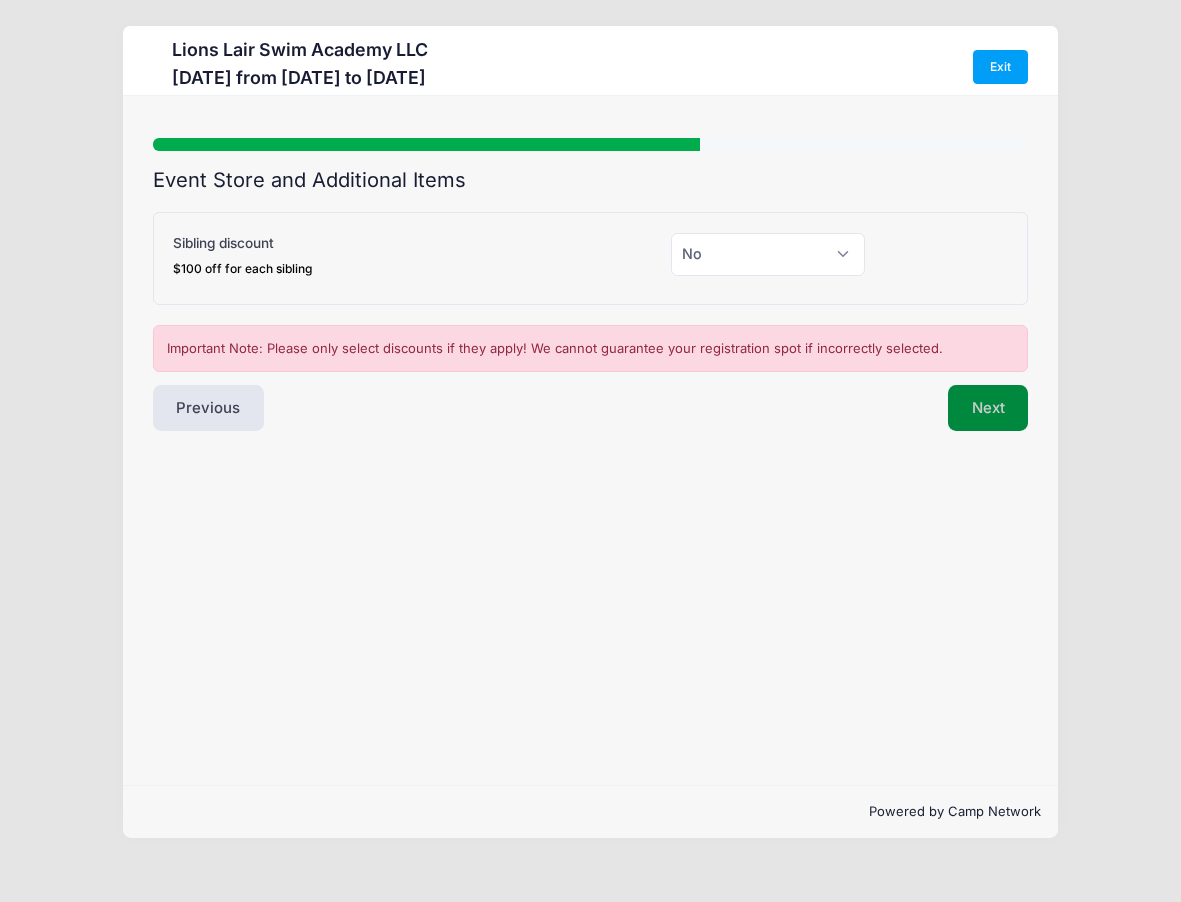click on "Next" at bounding box center [988, 408] 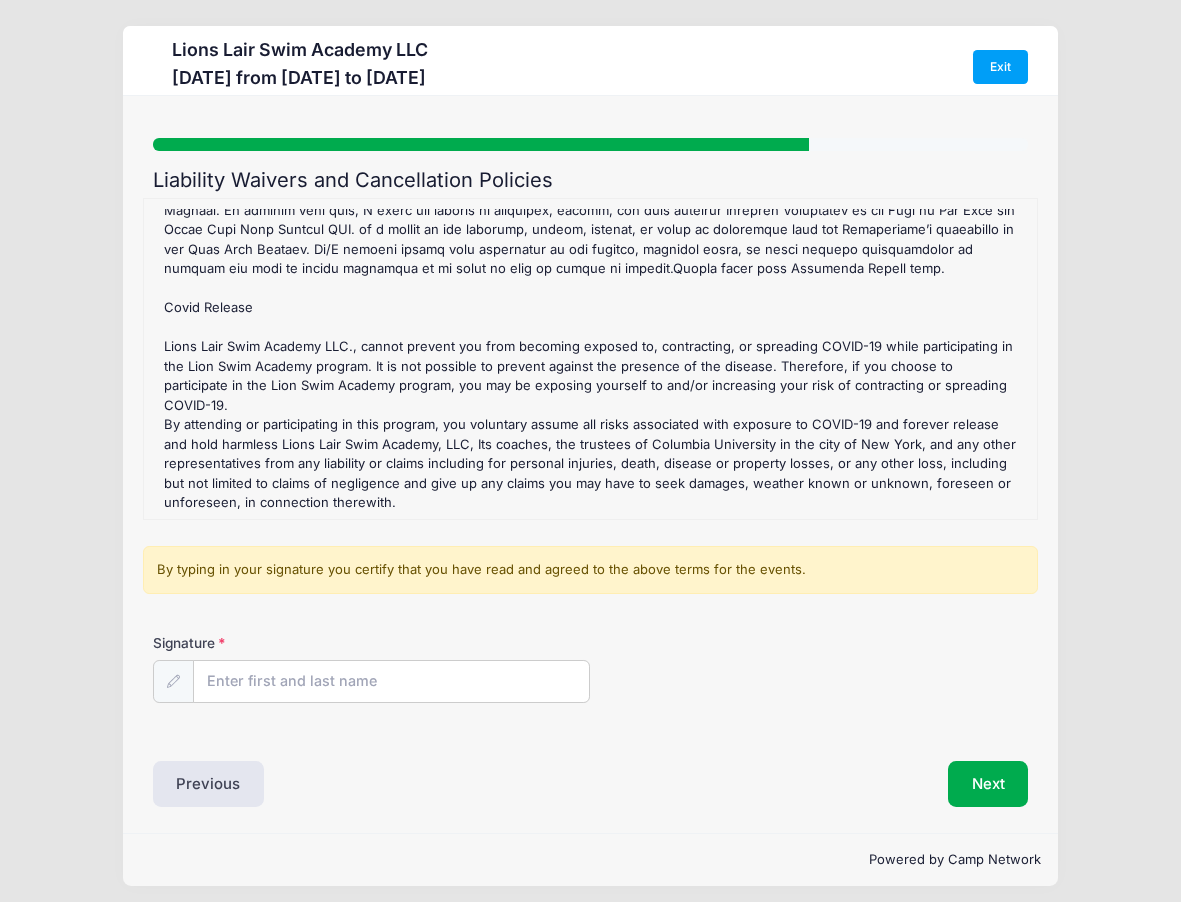 scroll, scrollTop: 279, scrollLeft: 0, axis: vertical 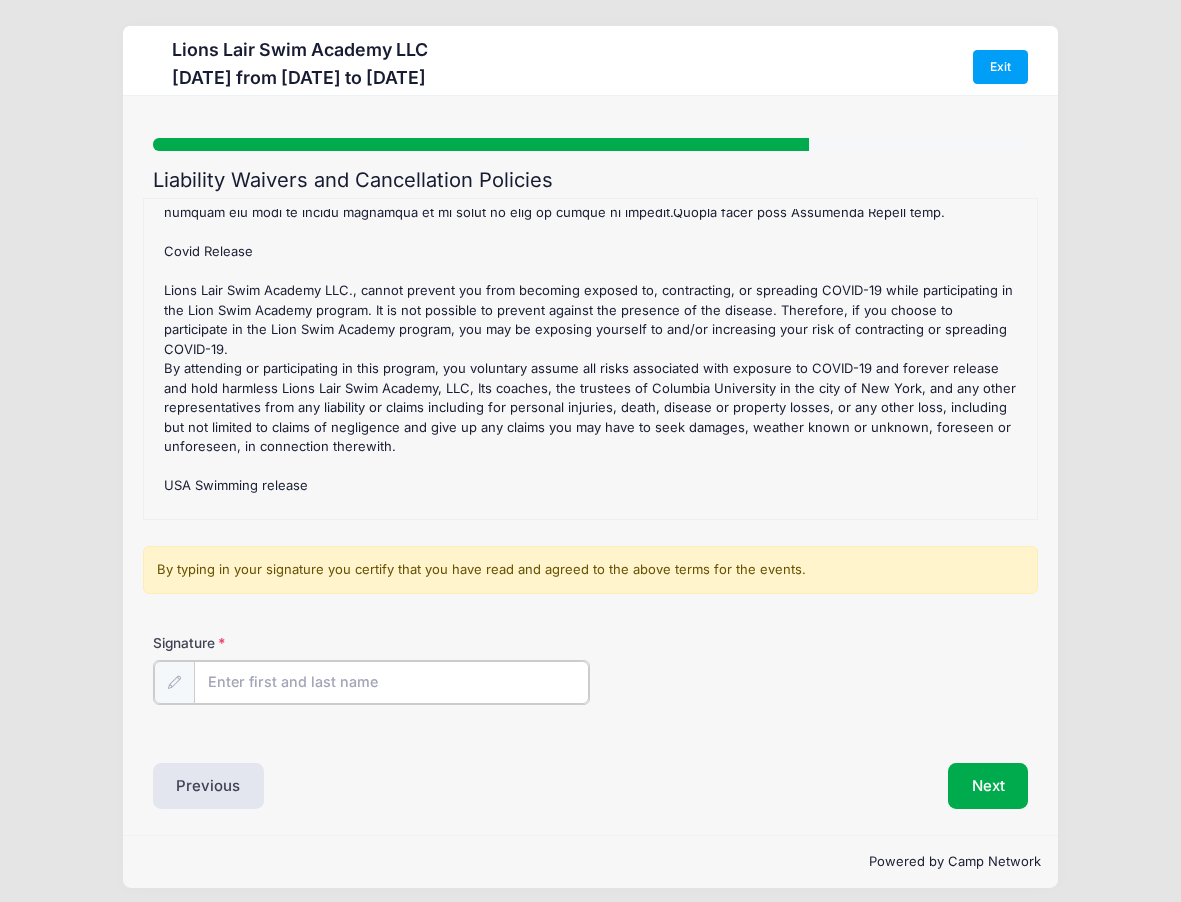 click on "Signature" at bounding box center (392, 682) 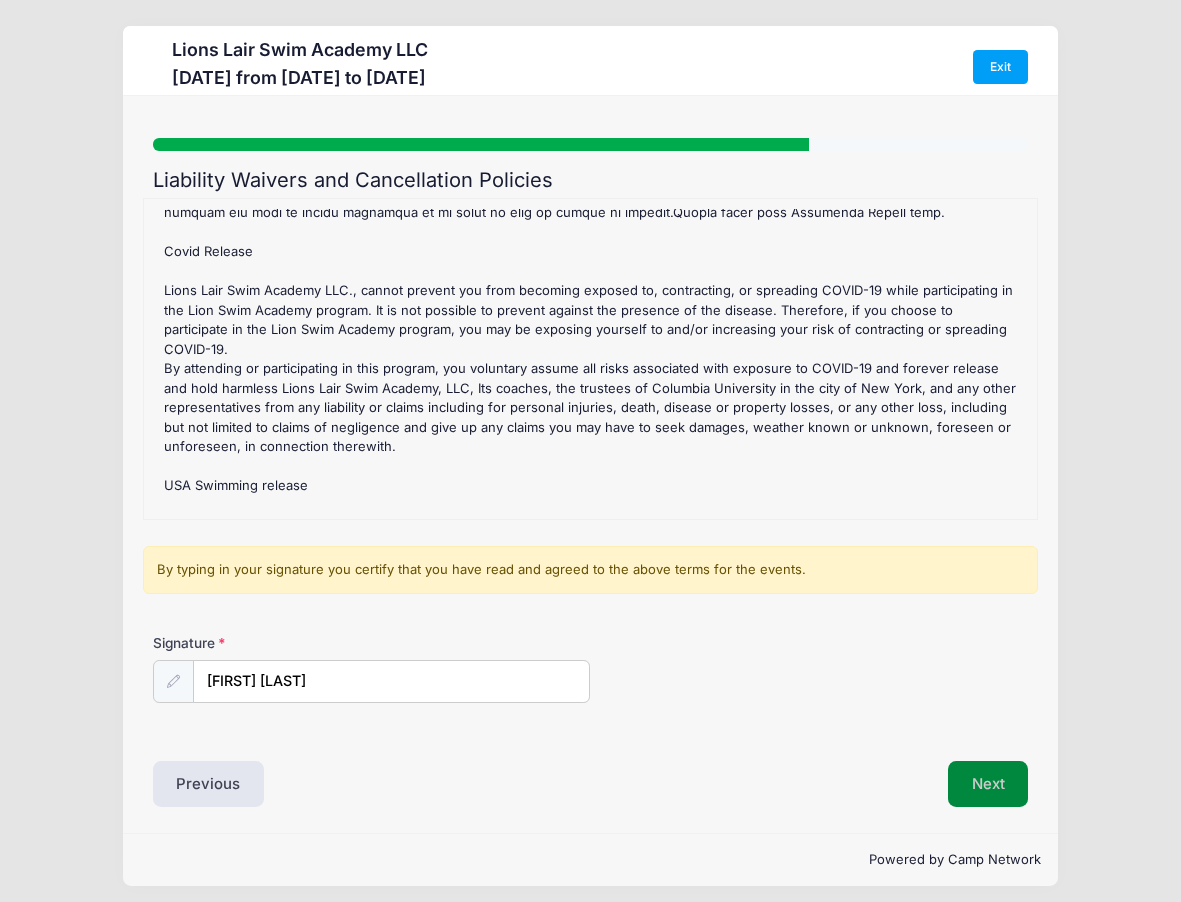 click on "Next" at bounding box center [988, 784] 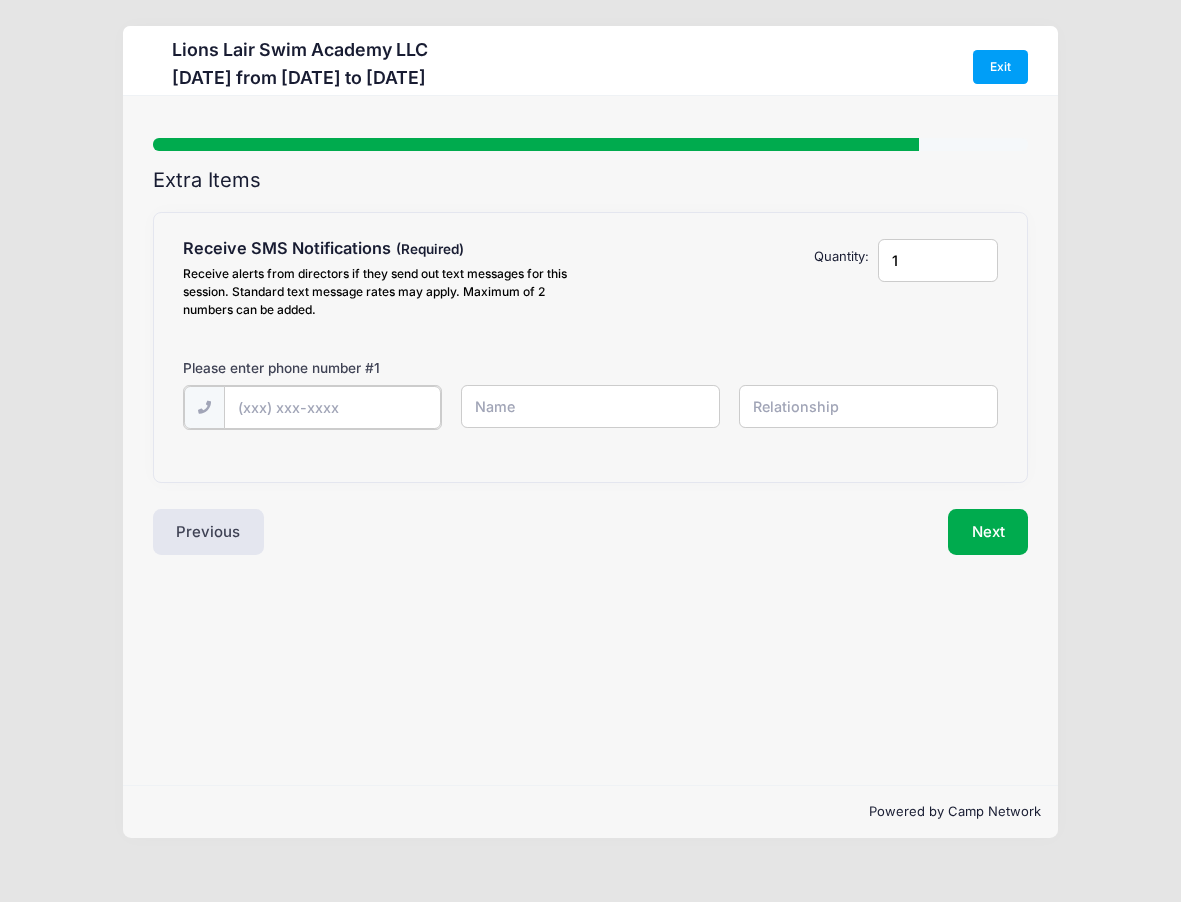 click at bounding box center [0, 0] 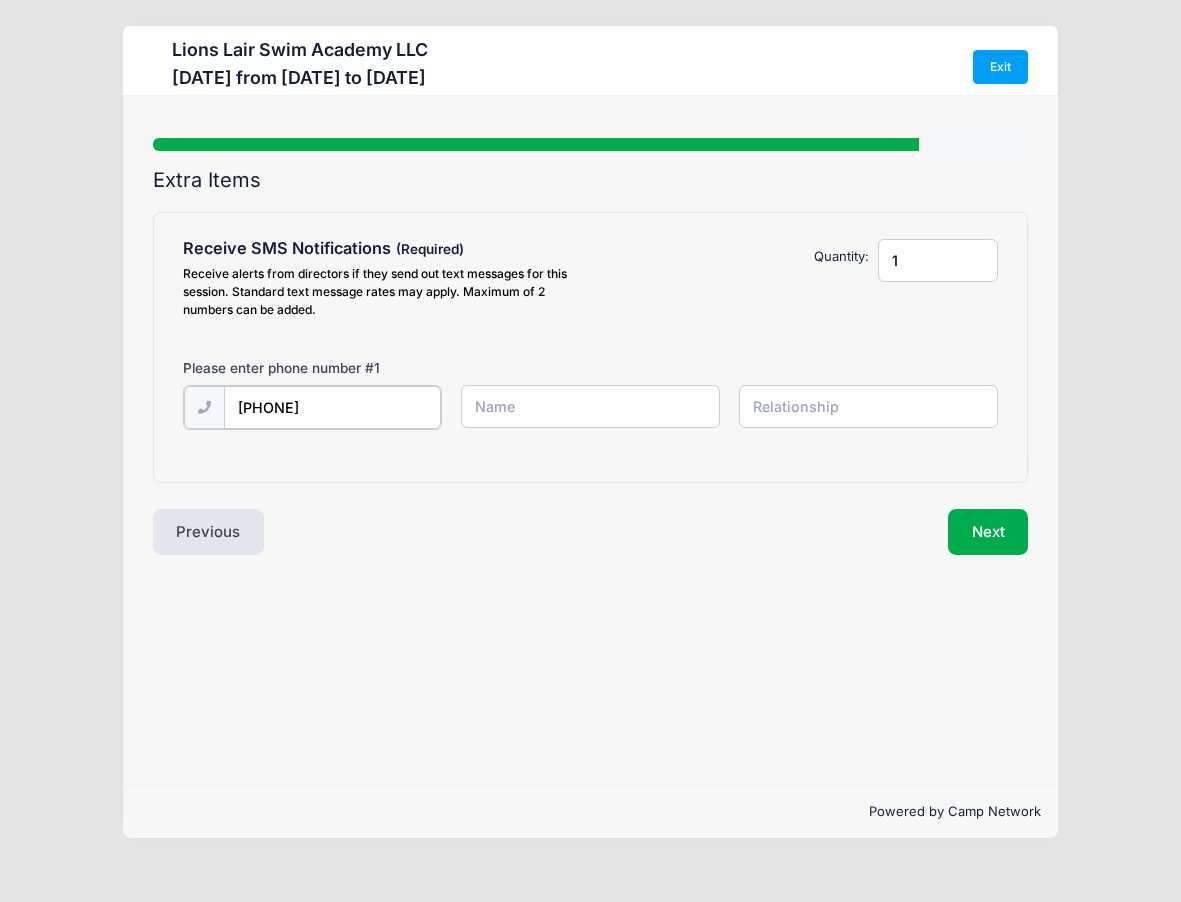 type on "(347) 645-7295" 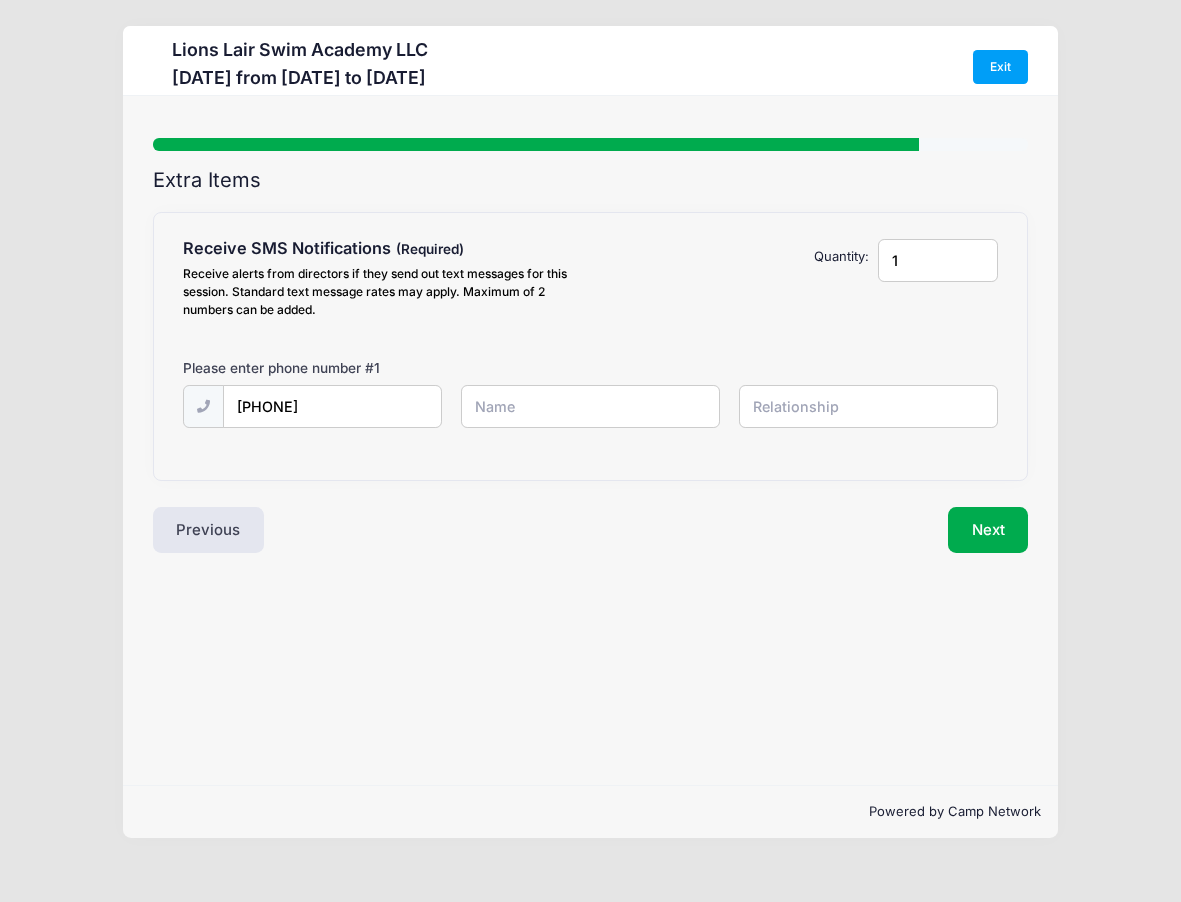 click at bounding box center [0, 0] 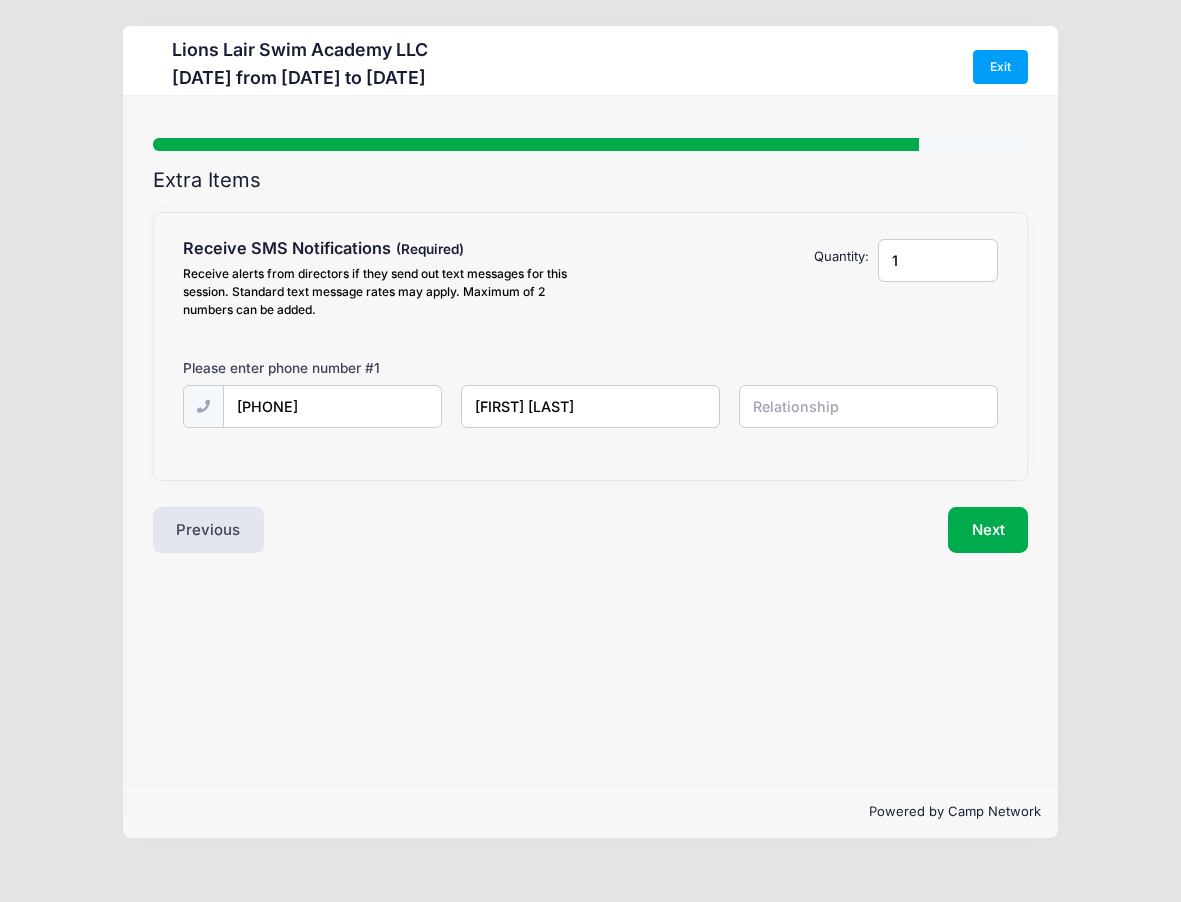 type on "Cristiane Duarte" 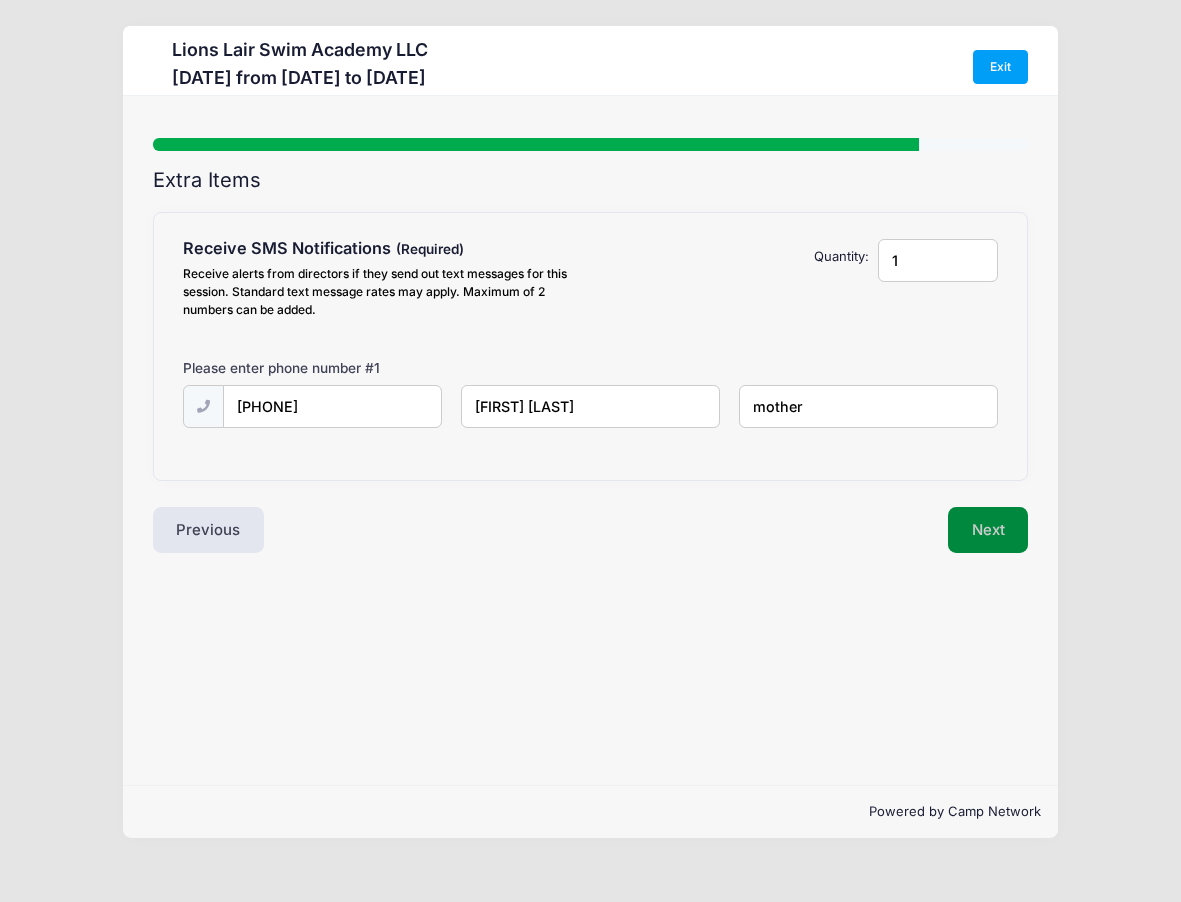 type on "mother" 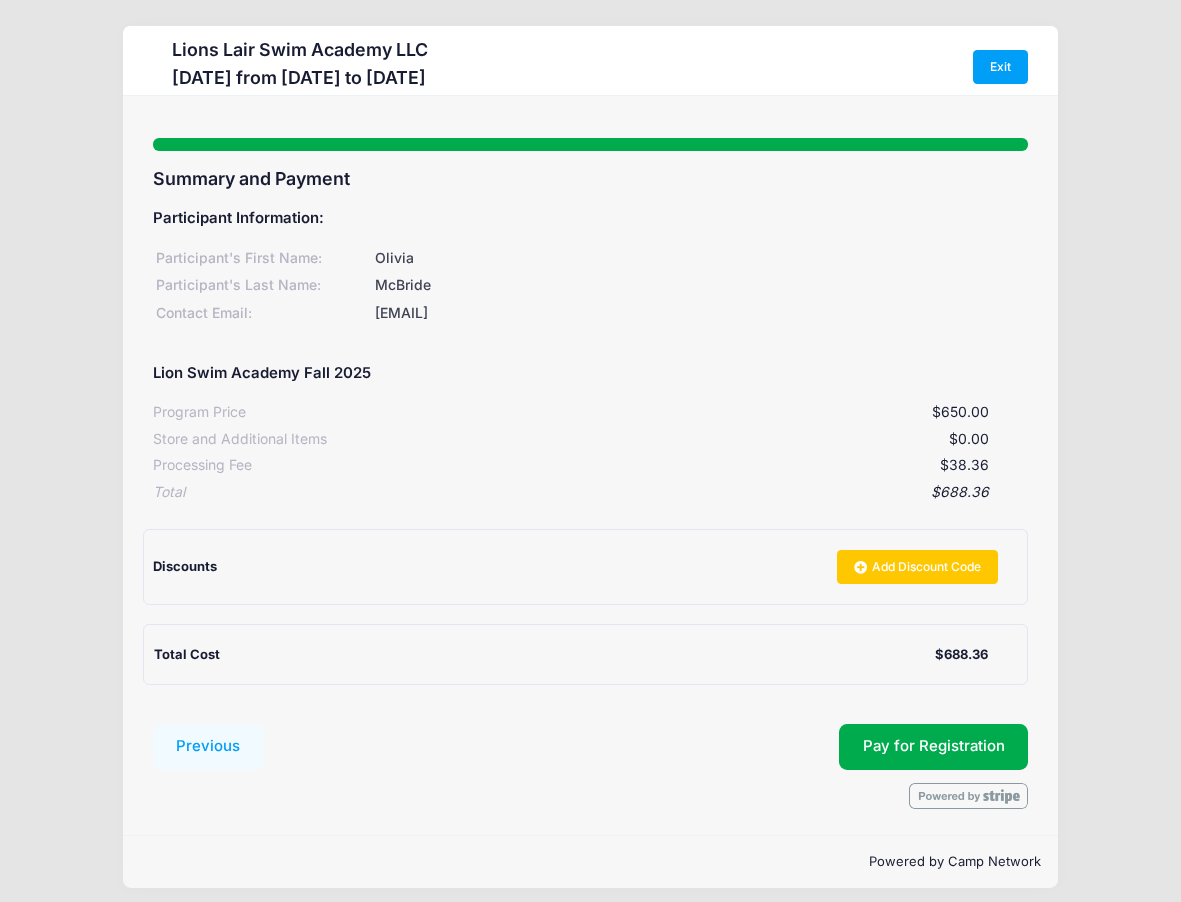 scroll, scrollTop: 11, scrollLeft: 0, axis: vertical 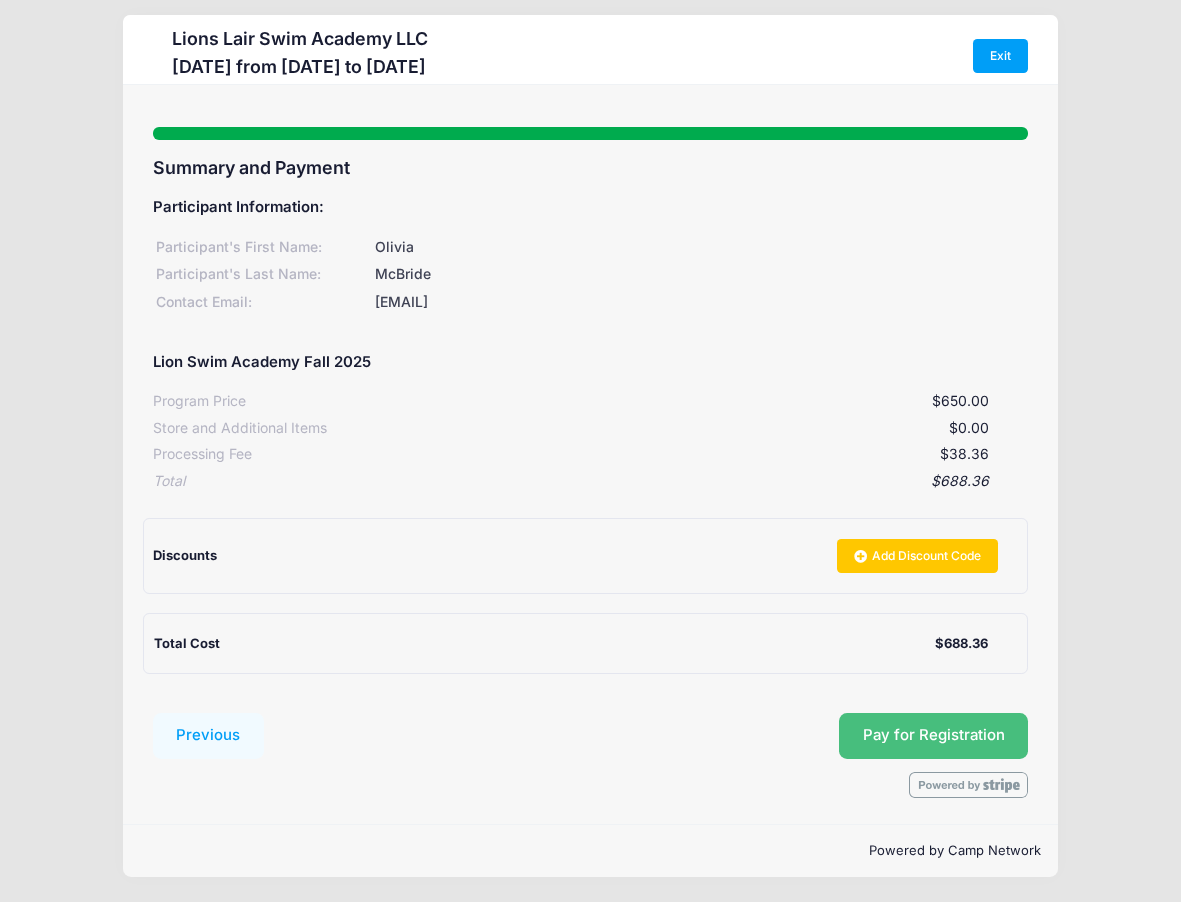 click on "Pay for Registration" at bounding box center (934, 735) 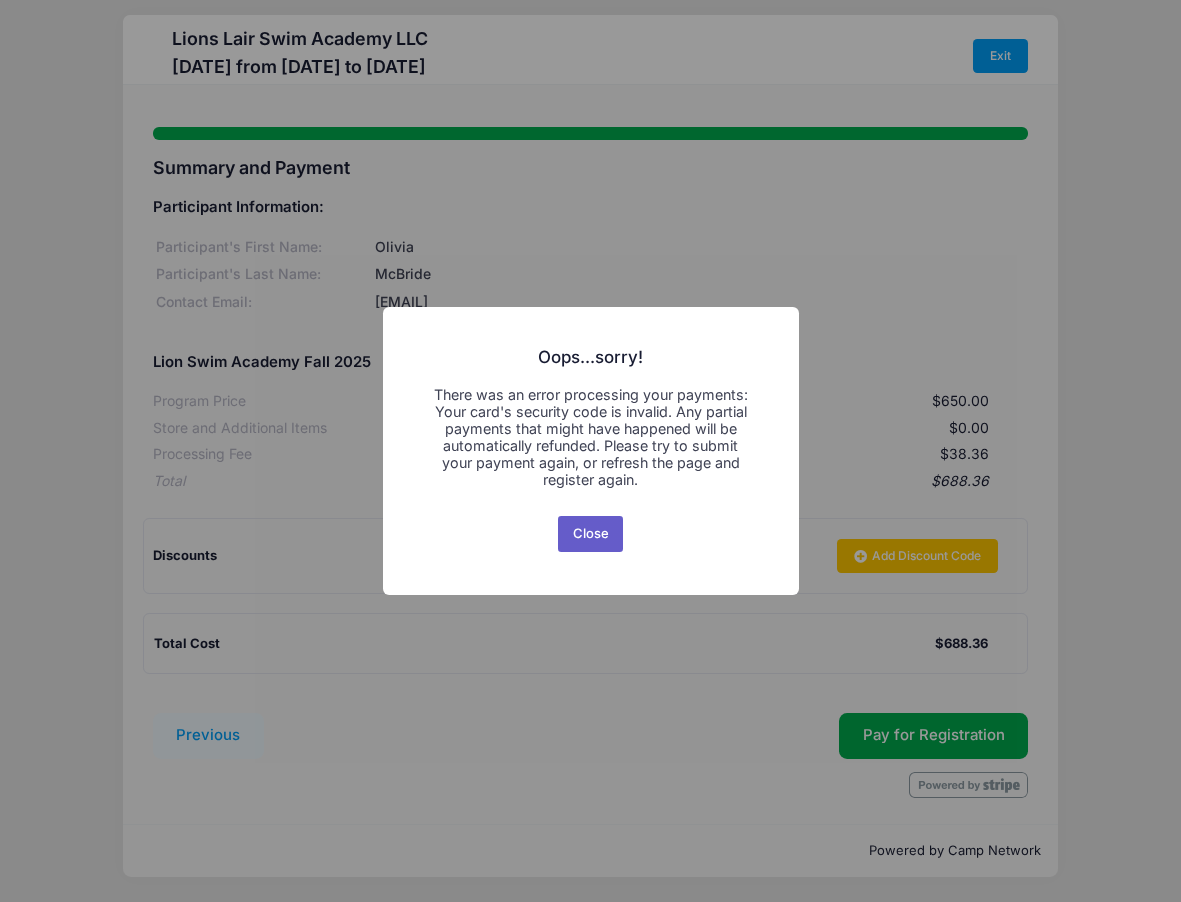 click on "Close" at bounding box center [590, 534] 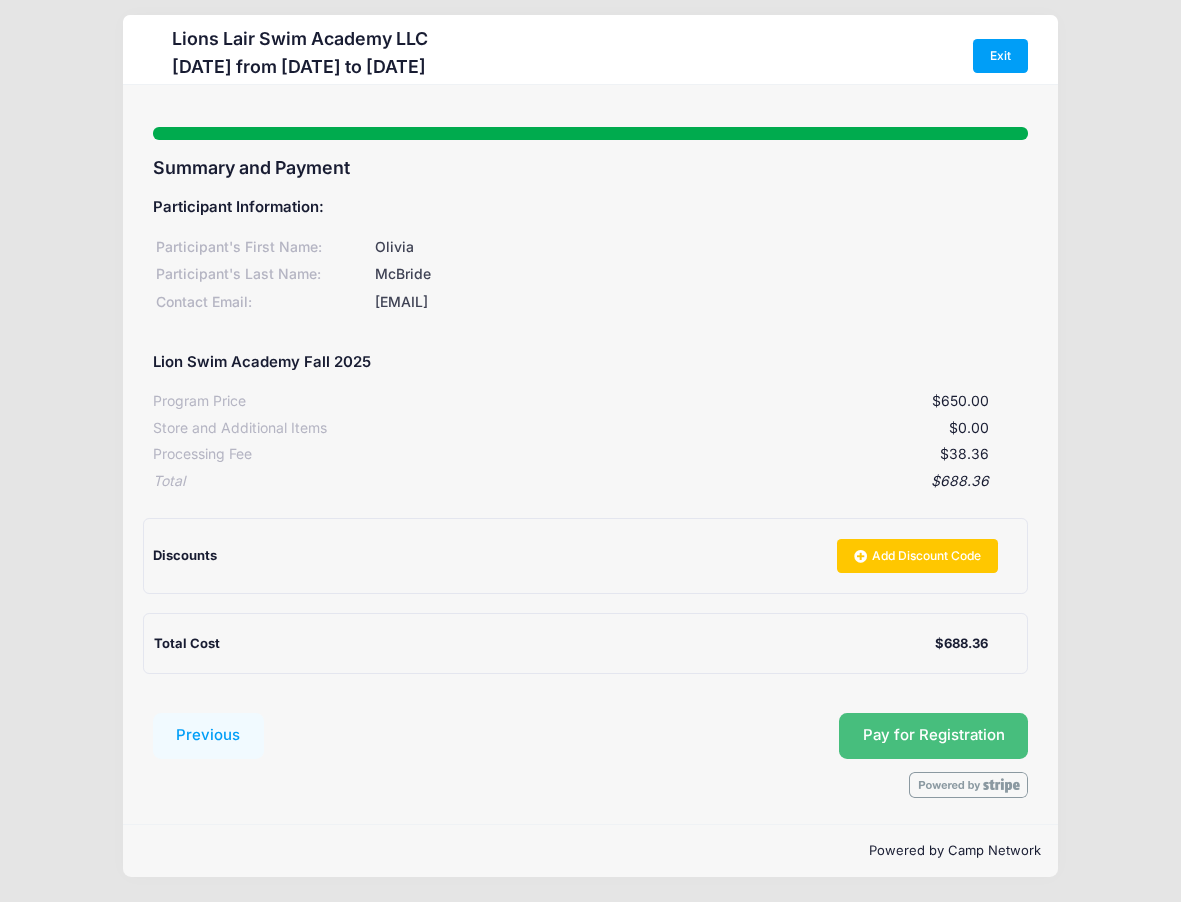 click on "Pay for Registration" at bounding box center (934, 735) 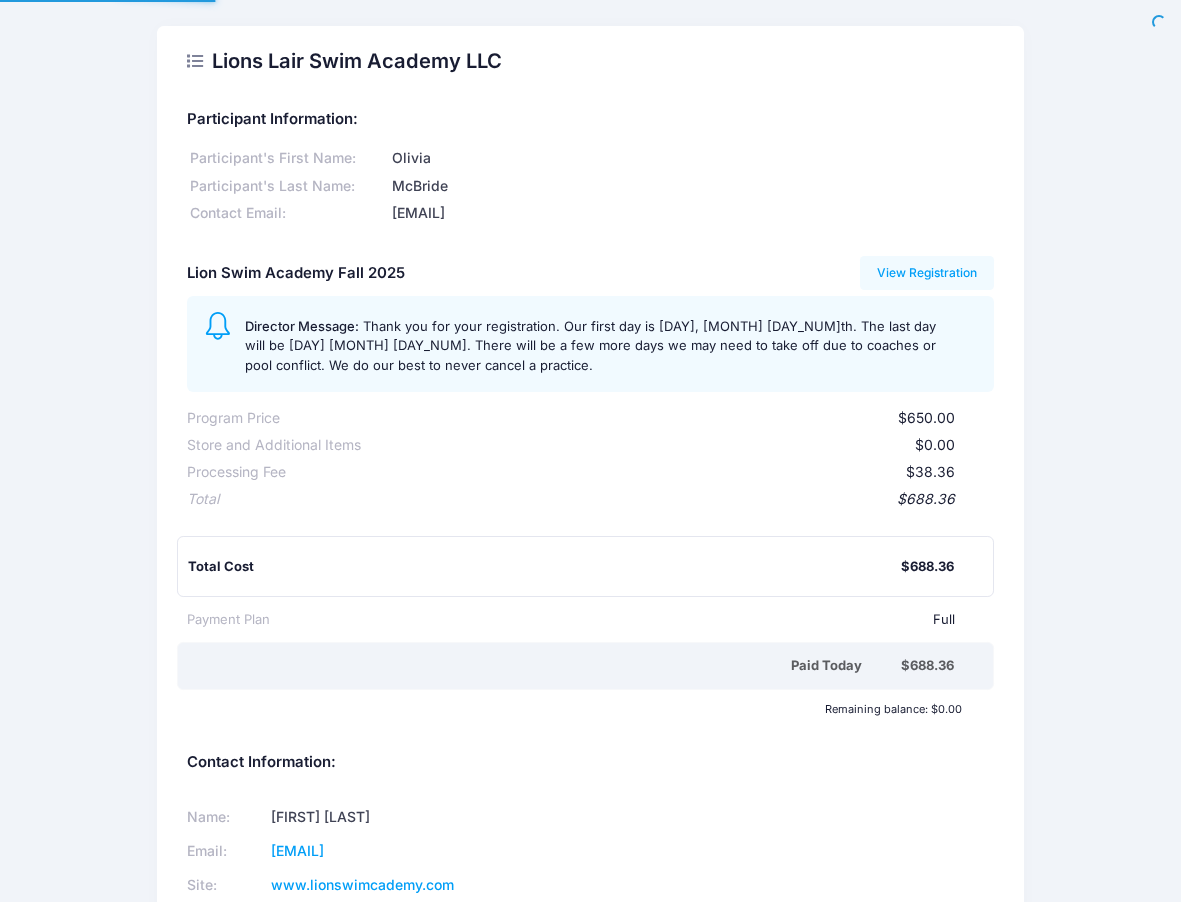 scroll, scrollTop: 0, scrollLeft: 0, axis: both 